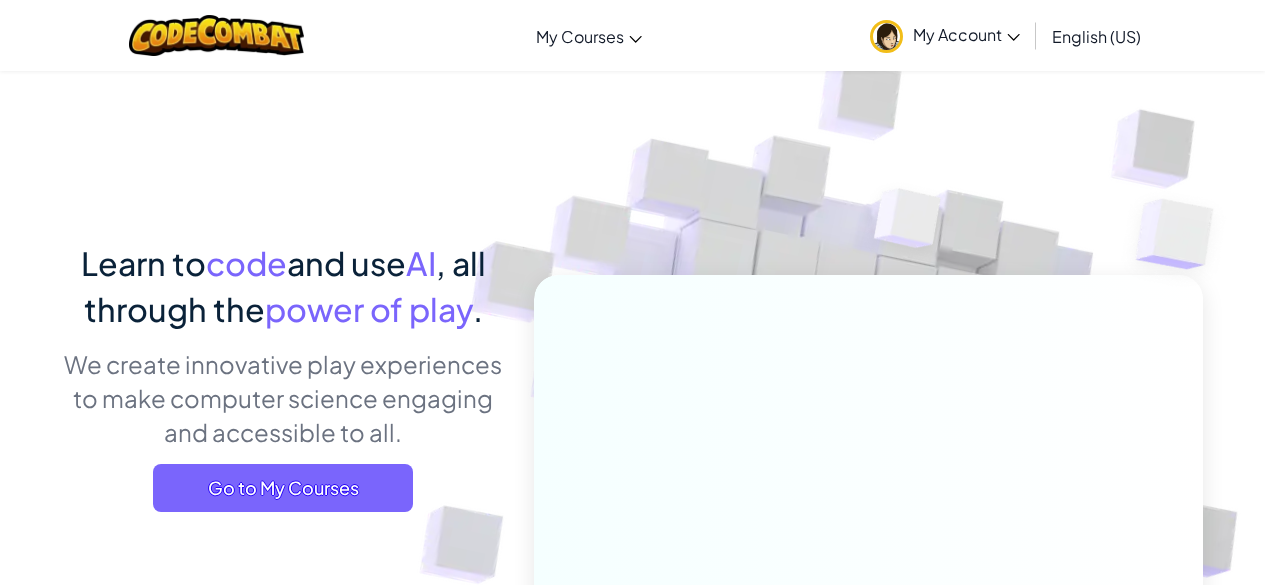 scroll, scrollTop: 0, scrollLeft: 0, axis: both 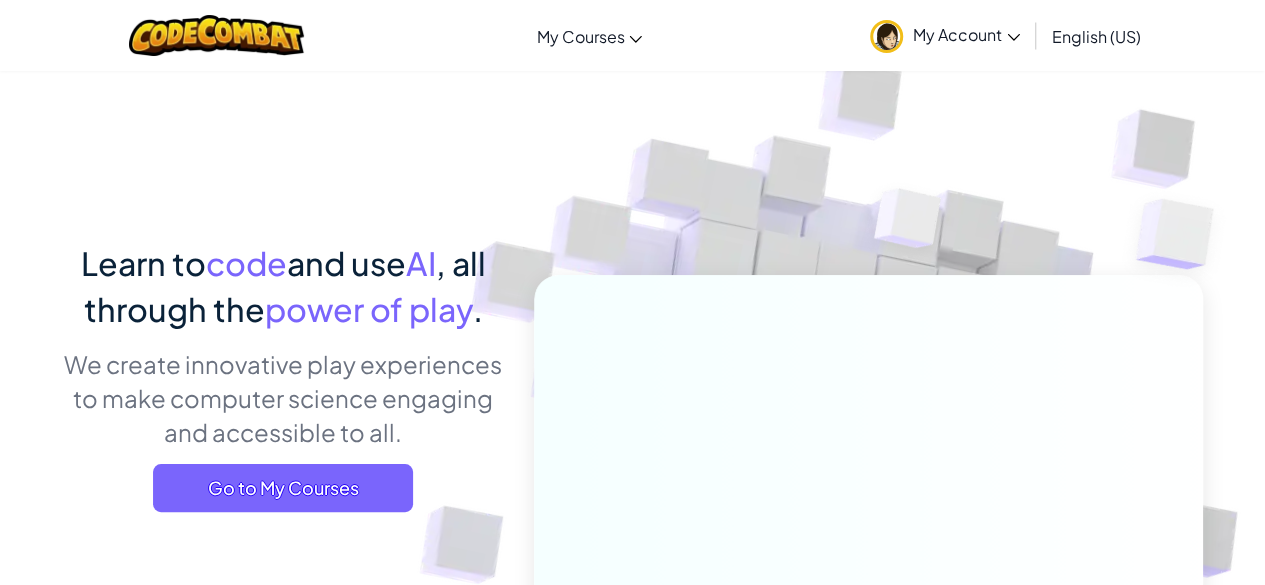 click on "Learn to  code  and use  AI , all through the  power of play .
We create innovative play experiences to make computer science engaging and accessible to all.
Go to My Courses" at bounding box center [283, 383] 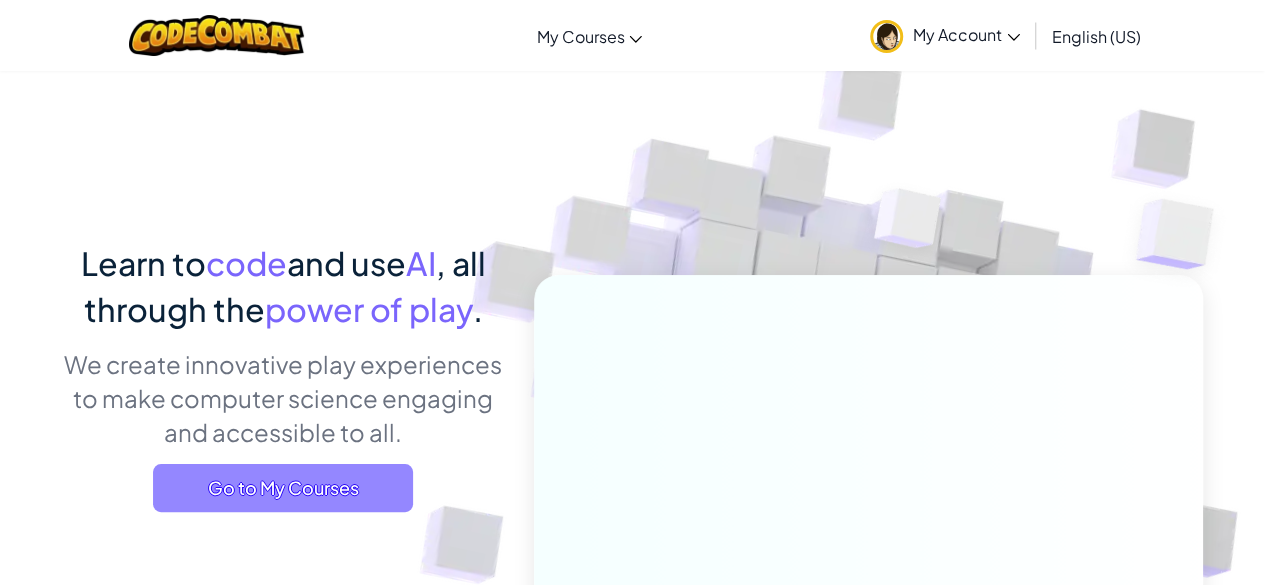 click on "Go to My Courses" at bounding box center (283, 488) 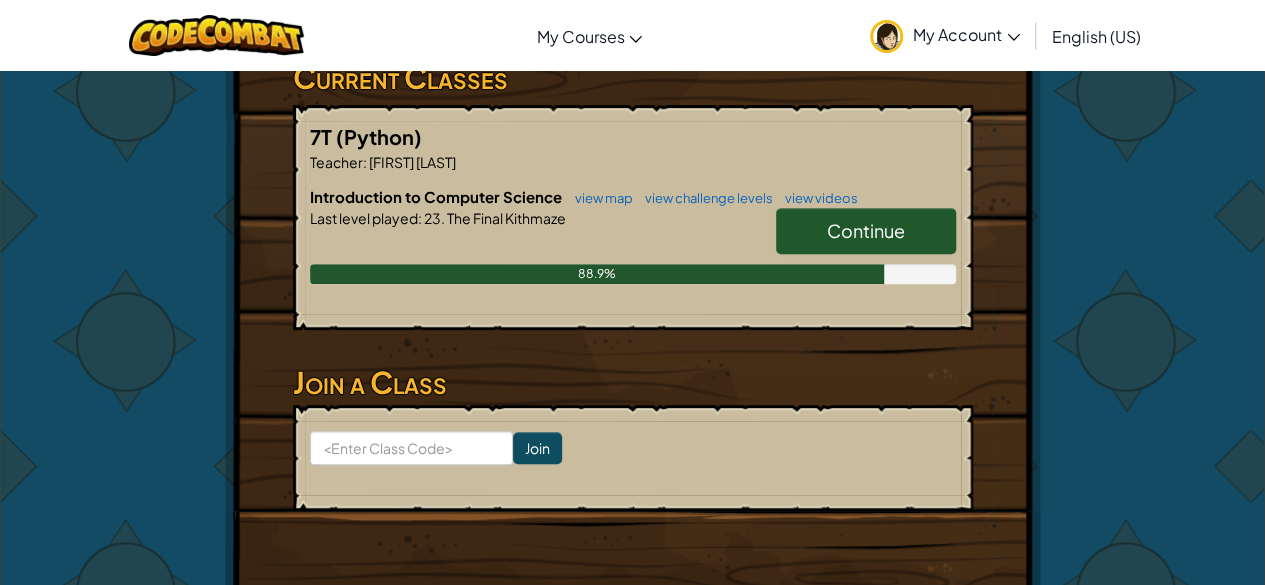 scroll, scrollTop: 358, scrollLeft: 0, axis: vertical 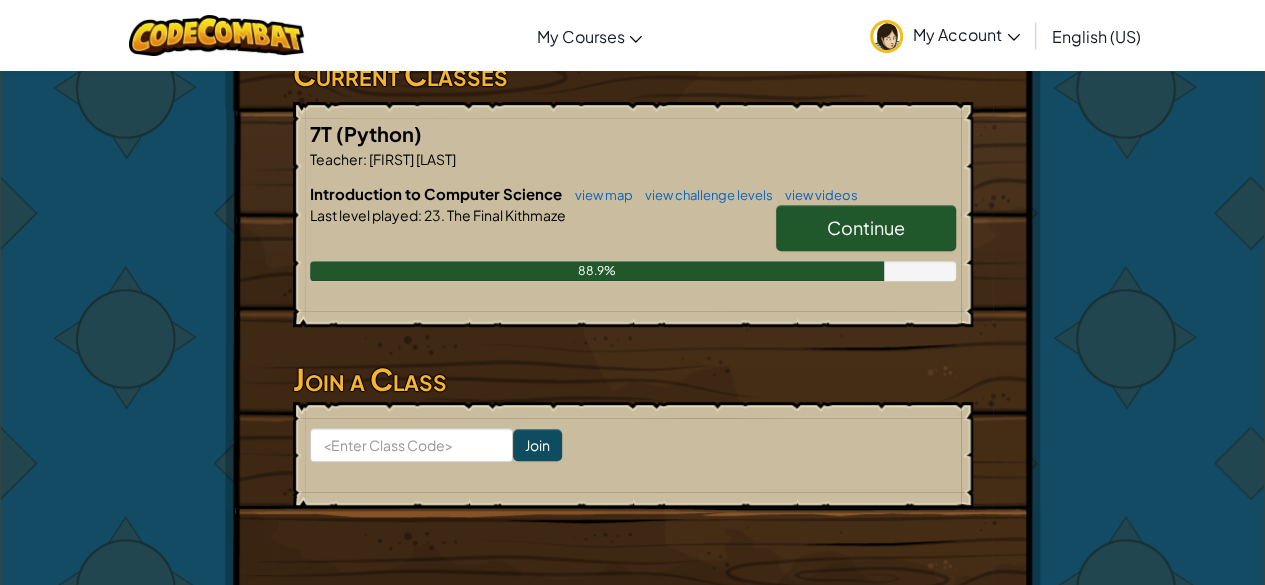 click on "Continue" at bounding box center [866, 228] 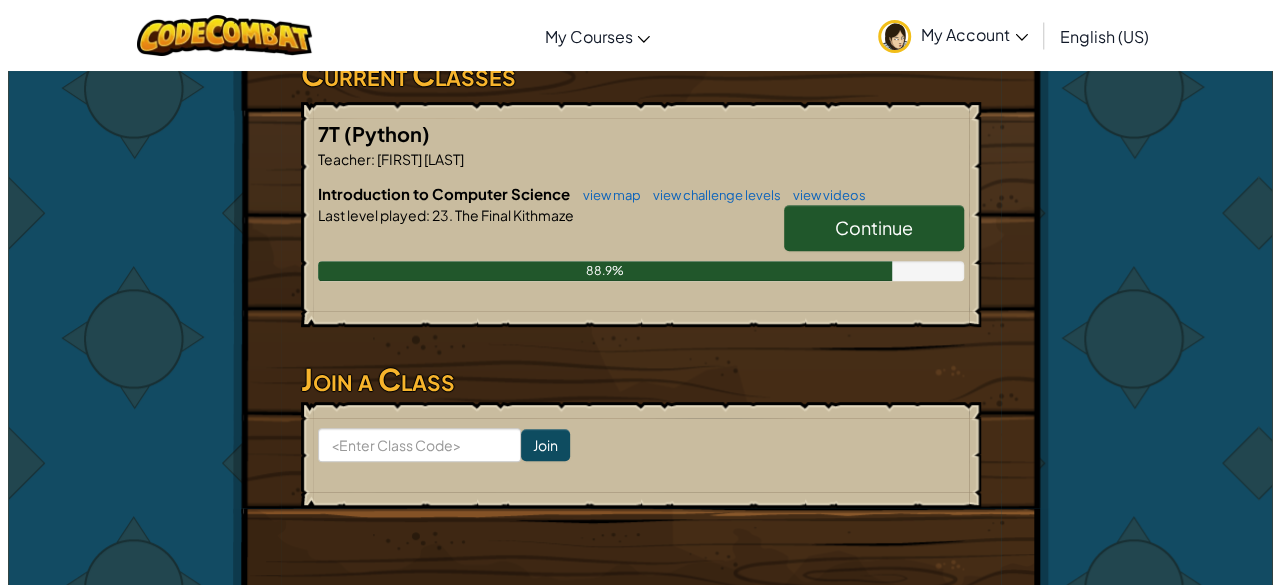 scroll, scrollTop: 0, scrollLeft: 0, axis: both 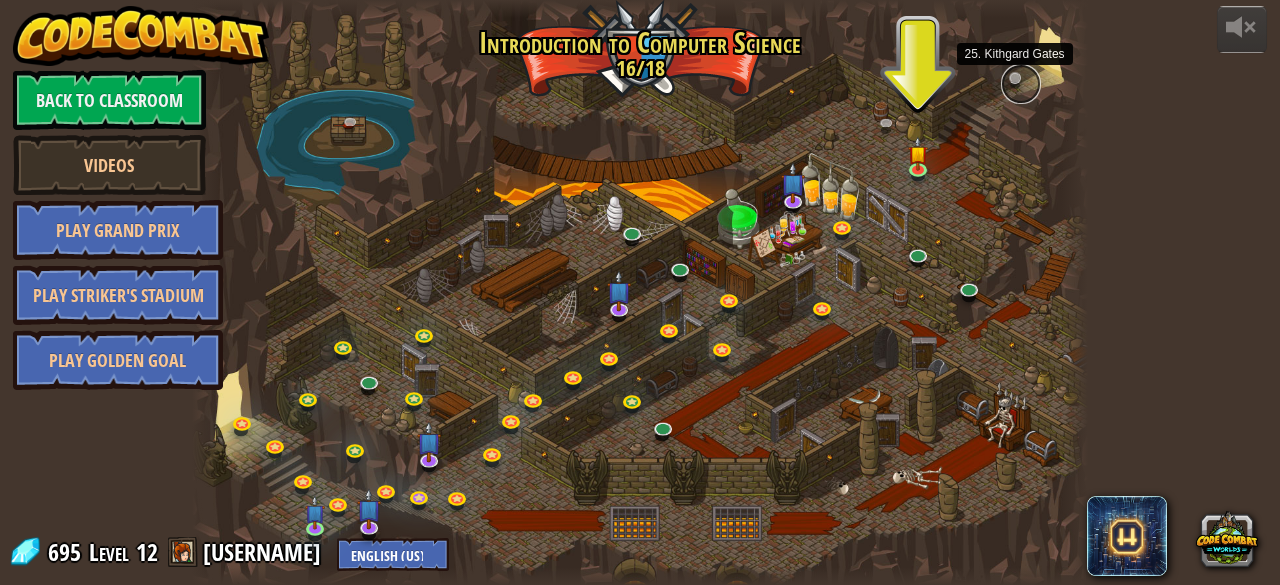 click at bounding box center (1021, 84) 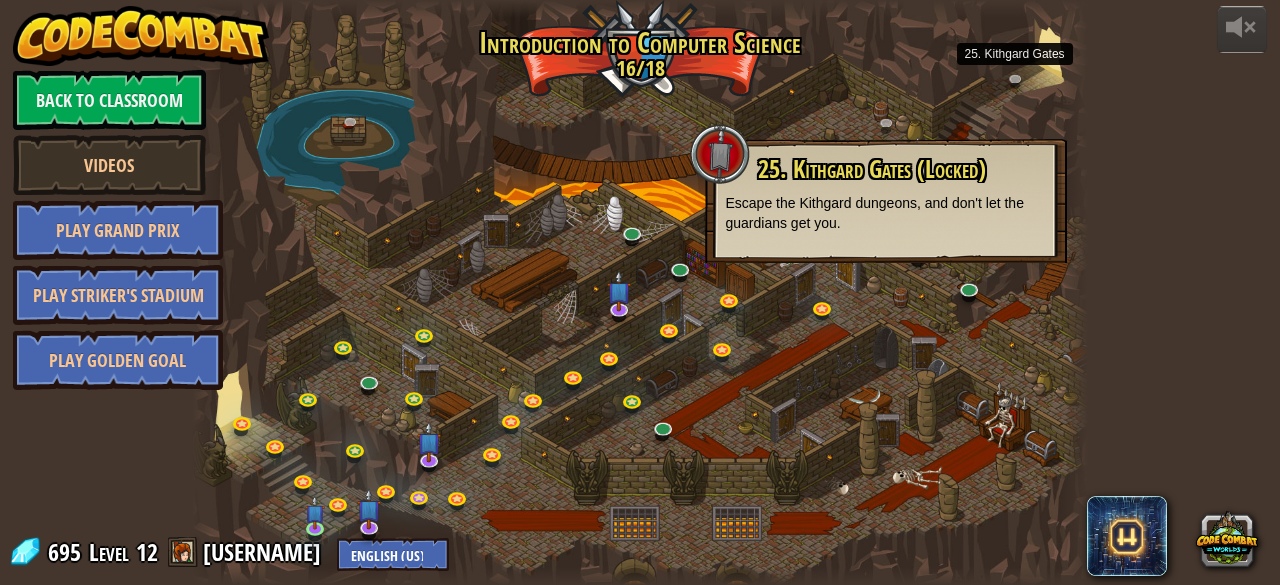 click at bounding box center (639, 292) 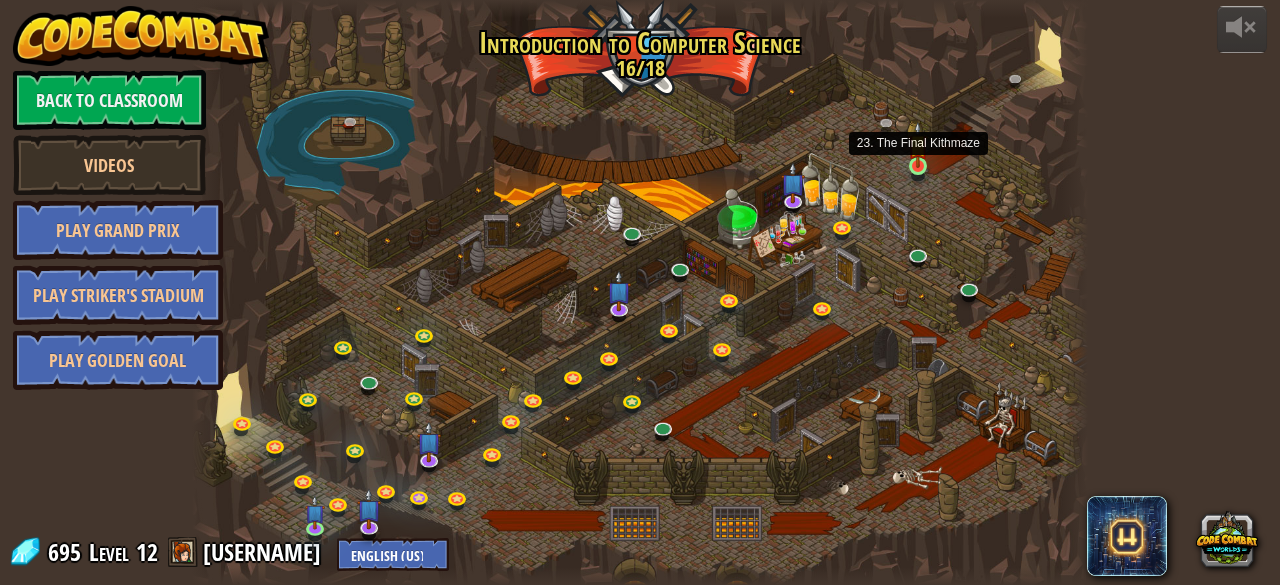click at bounding box center [918, 144] 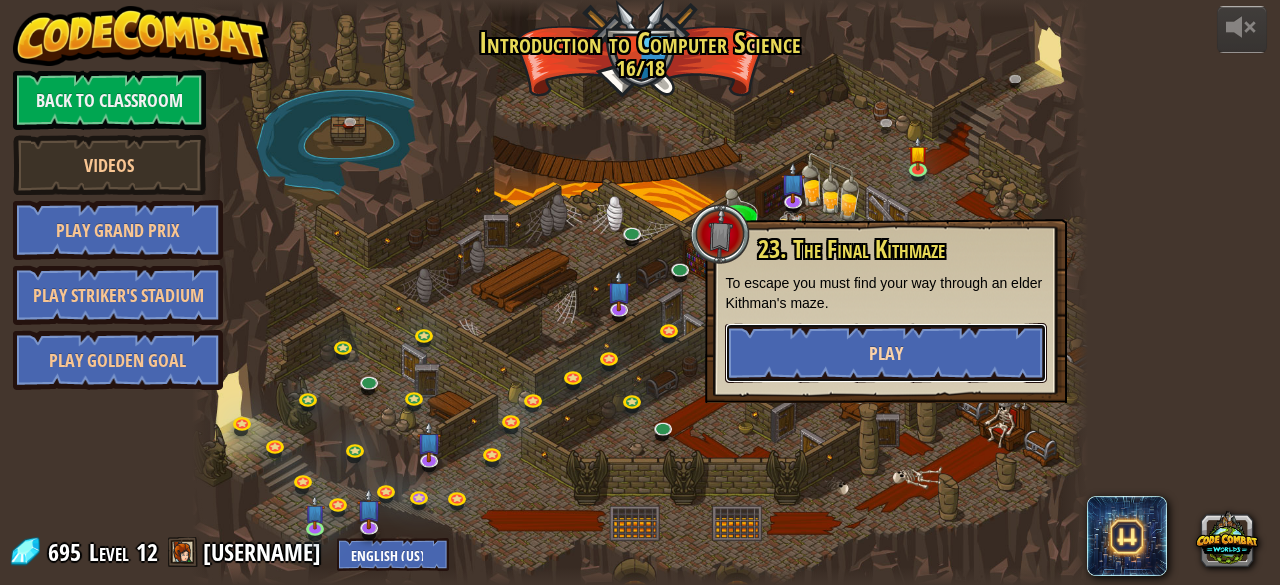 click on "Play" at bounding box center (886, 353) 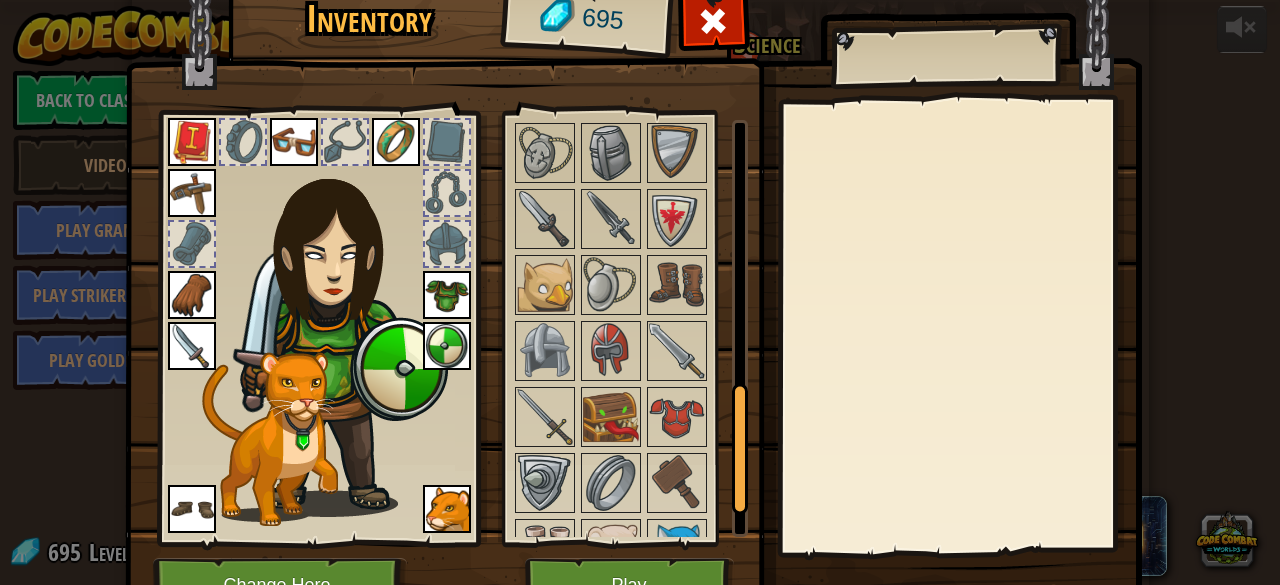 scroll, scrollTop: 944, scrollLeft: 0, axis: vertical 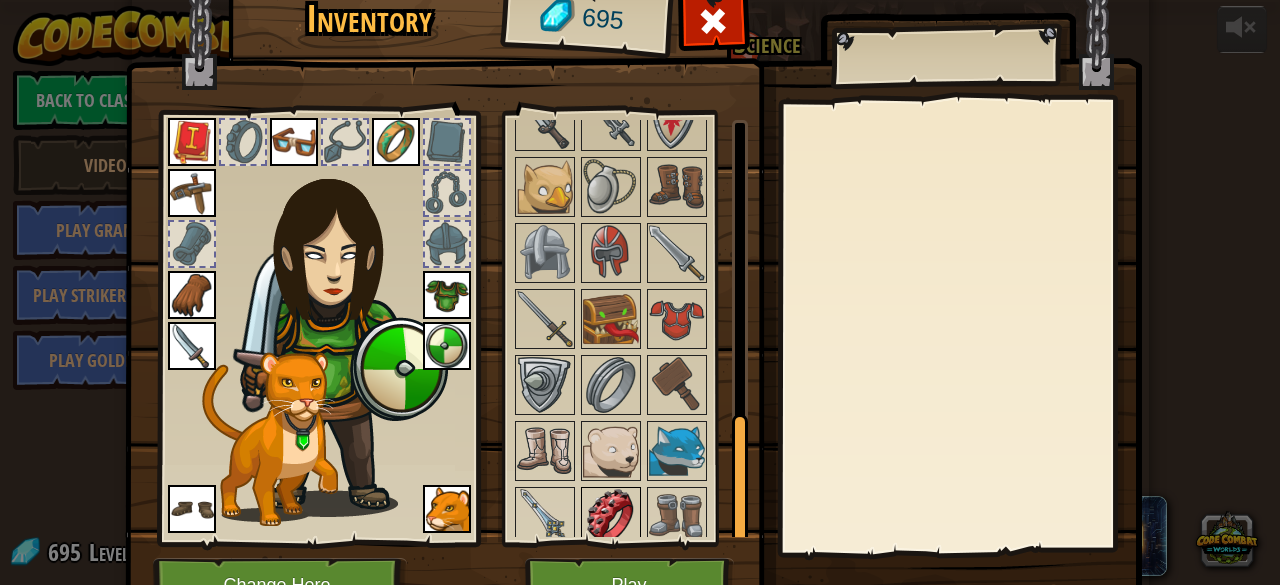 click at bounding box center (611, 517) 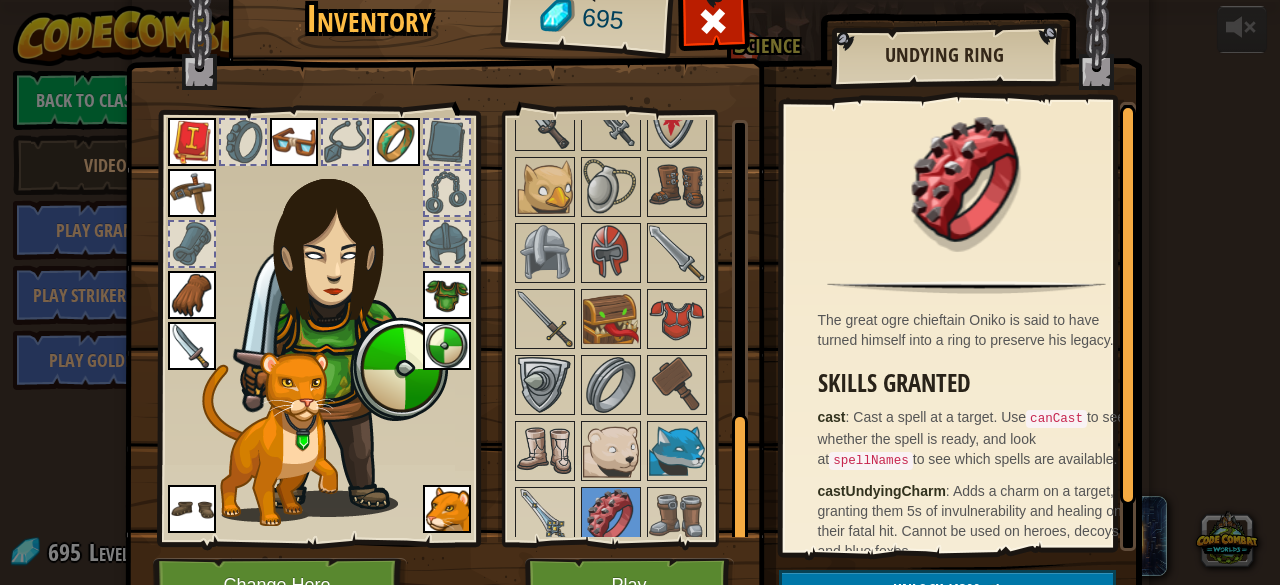 click at bounding box center [633, 270] 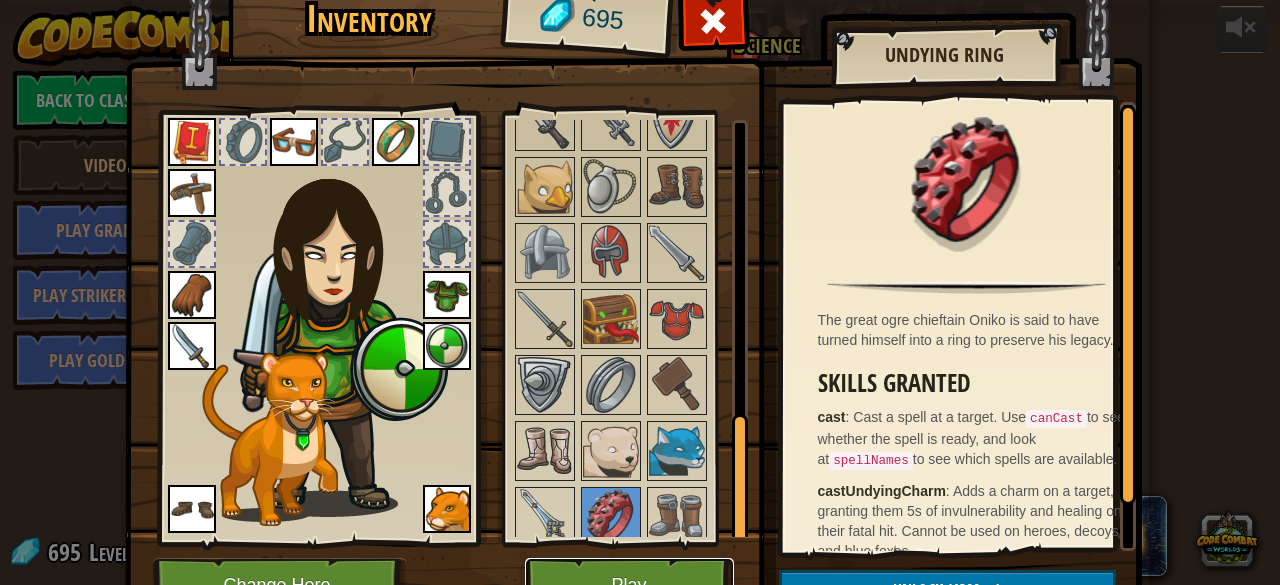 drag, startPoint x: 614, startPoint y: 568, endPoint x: 526, endPoint y: 469, distance: 132.45753 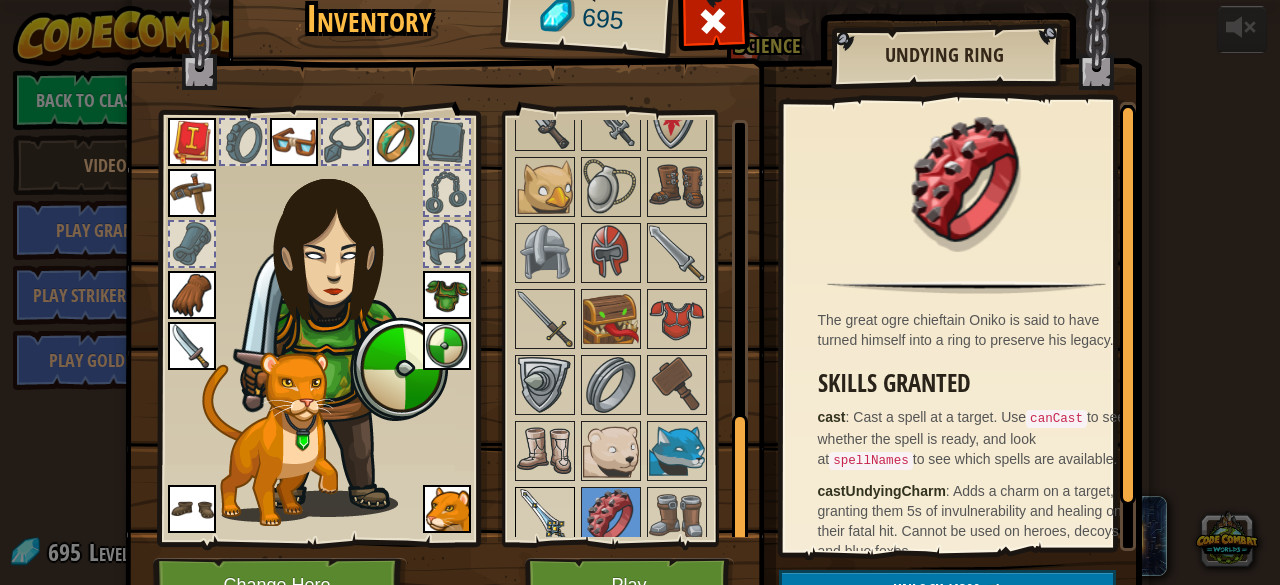 click at bounding box center (545, 517) 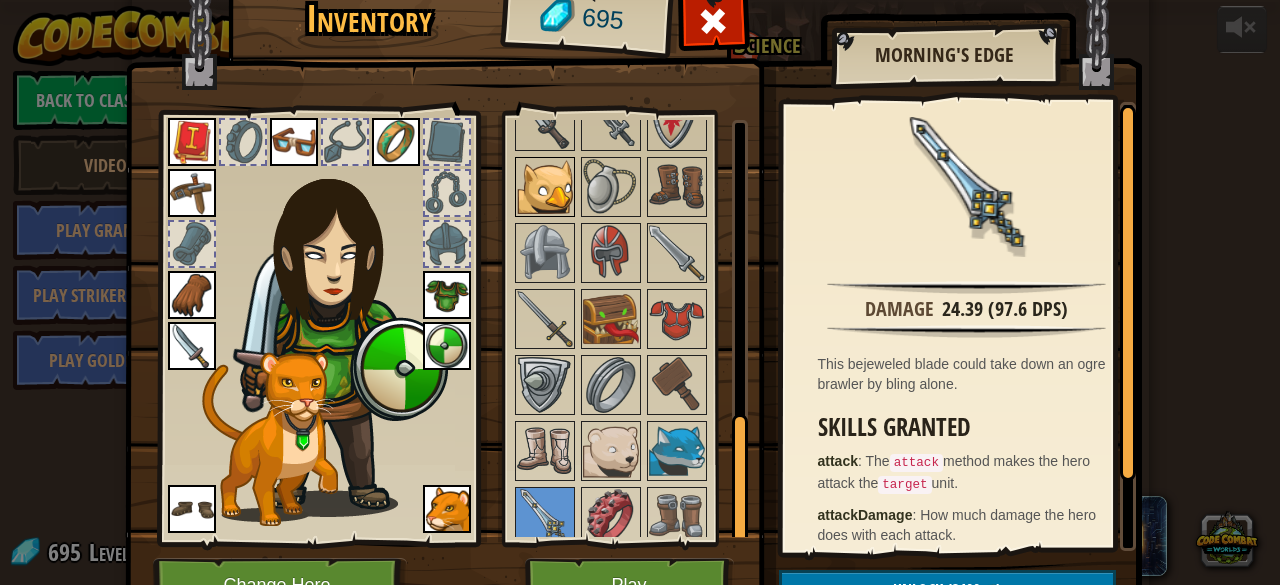 click at bounding box center [545, 187] 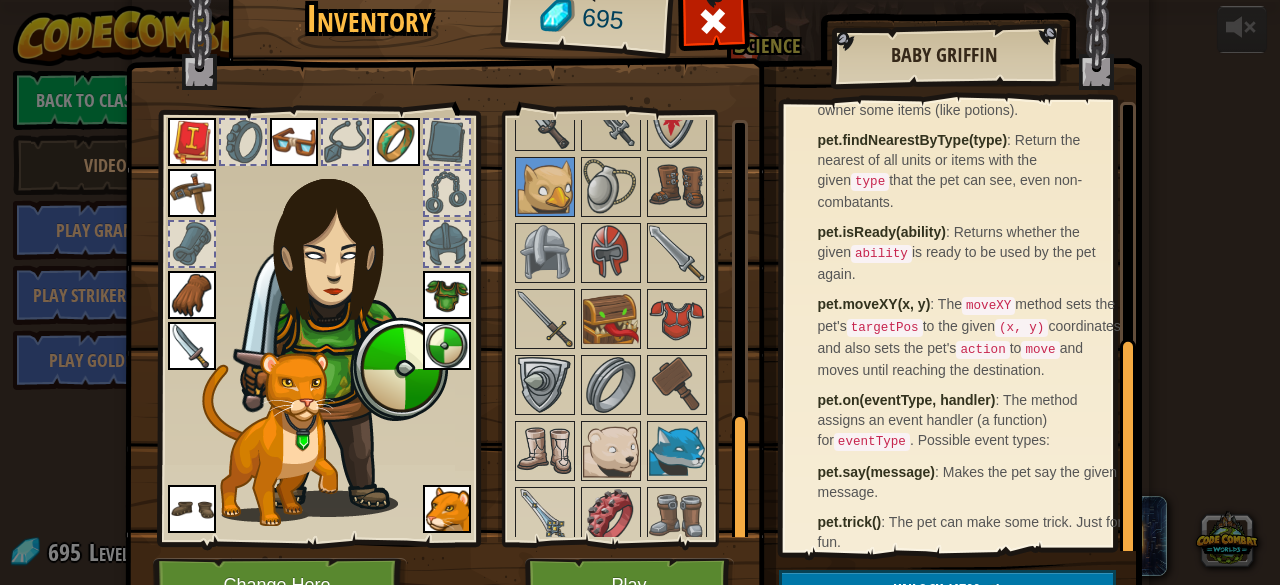 scroll, scrollTop: 475, scrollLeft: 0, axis: vertical 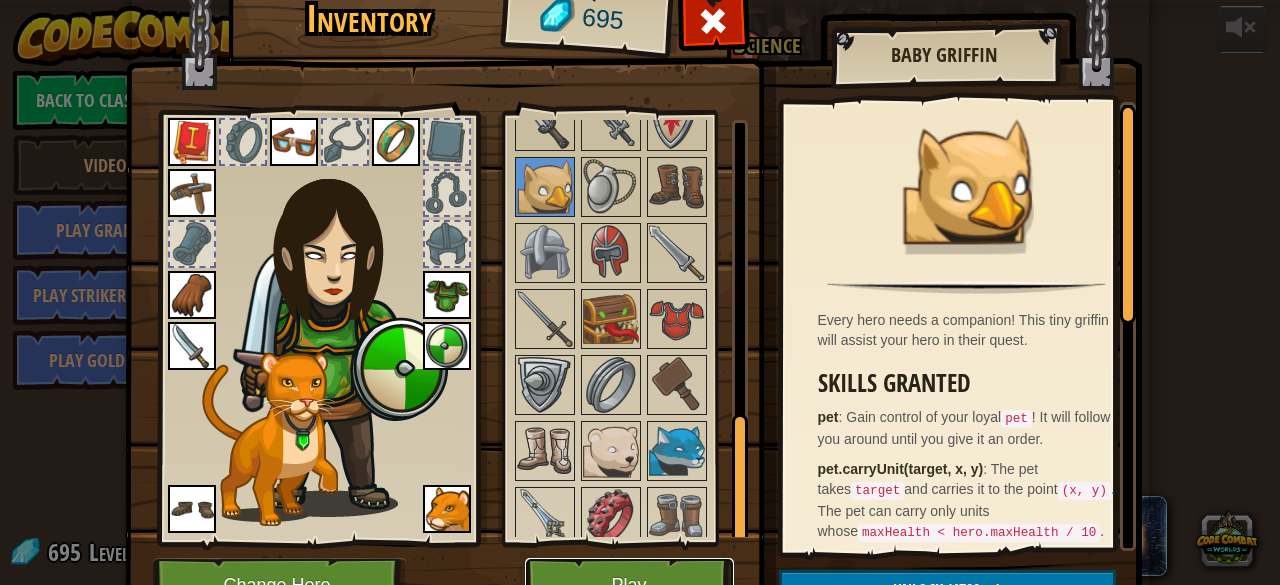 click on "Play" at bounding box center (629, 585) 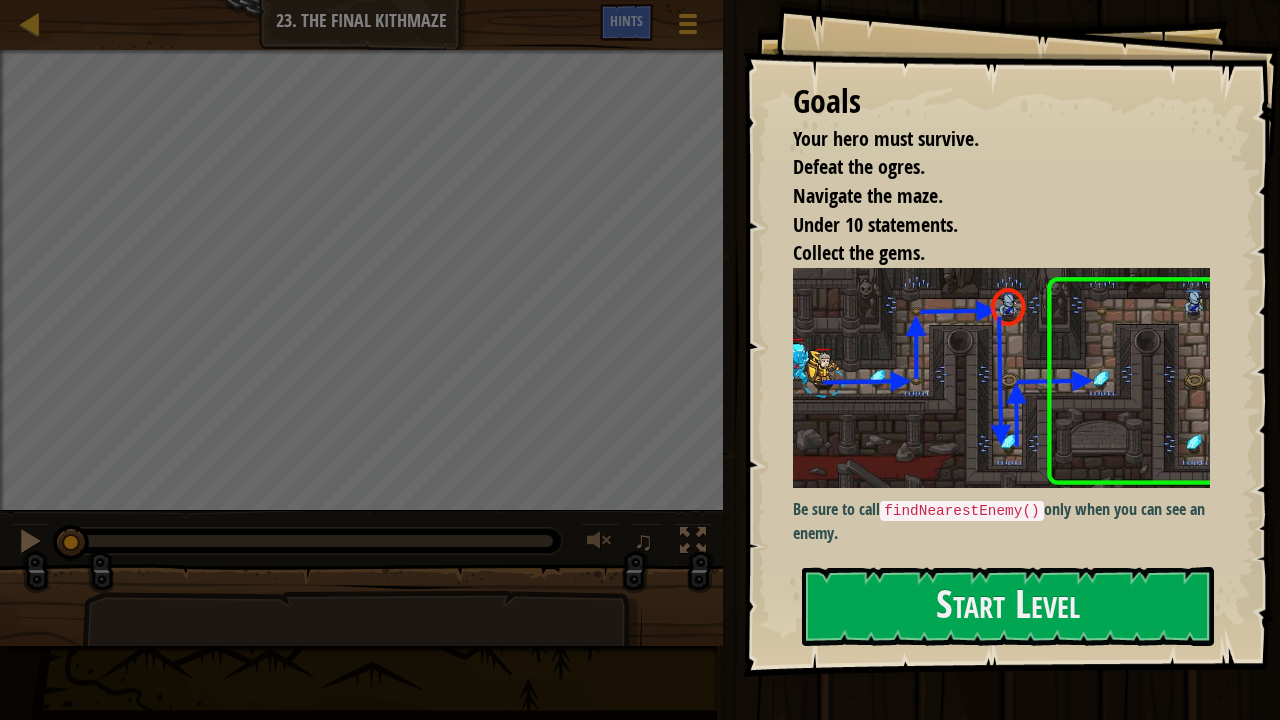 click at bounding box center [1009, 378] 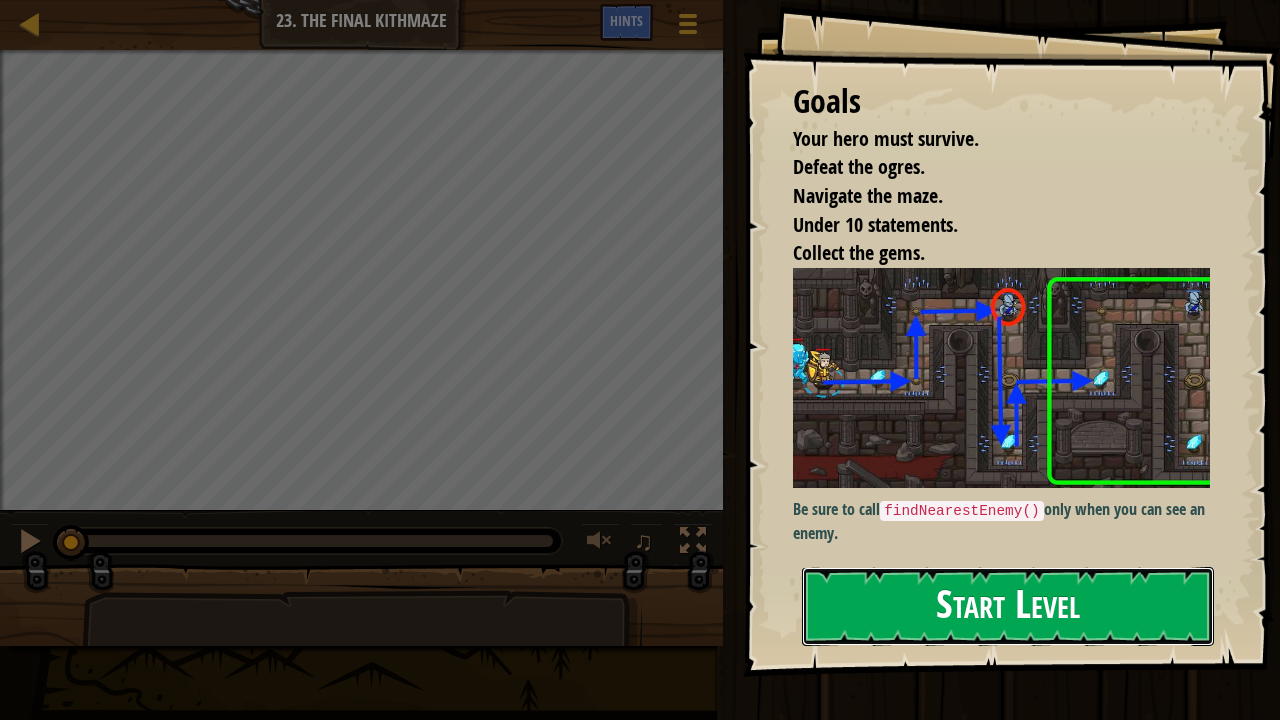 click on "Start Level" at bounding box center (1008, 606) 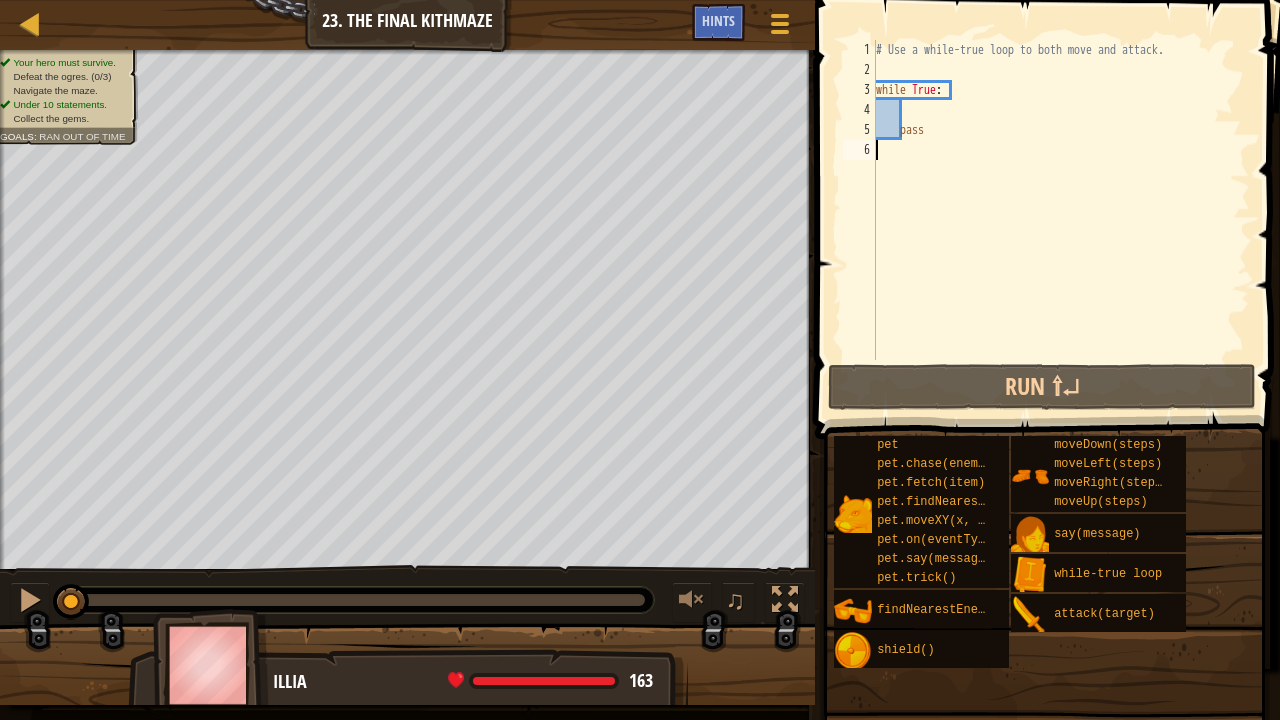 scroll, scrollTop: 9, scrollLeft: 0, axis: vertical 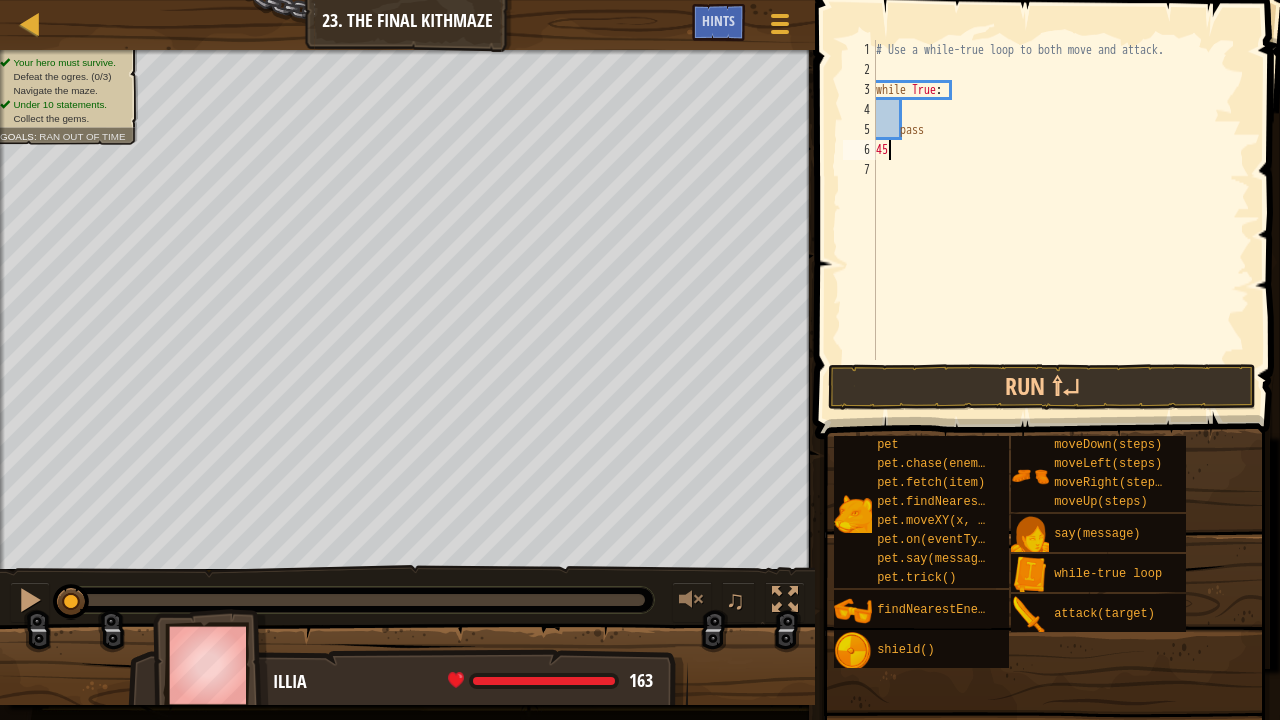 type on "4" 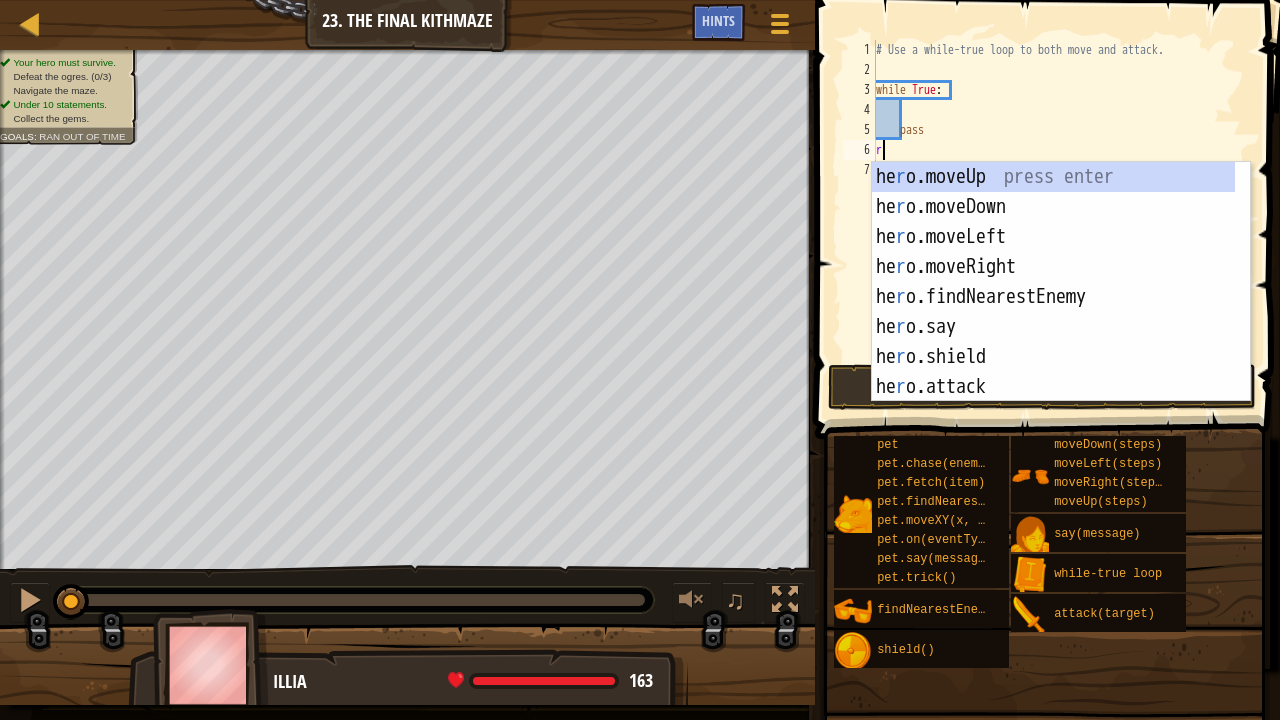 type on "rr" 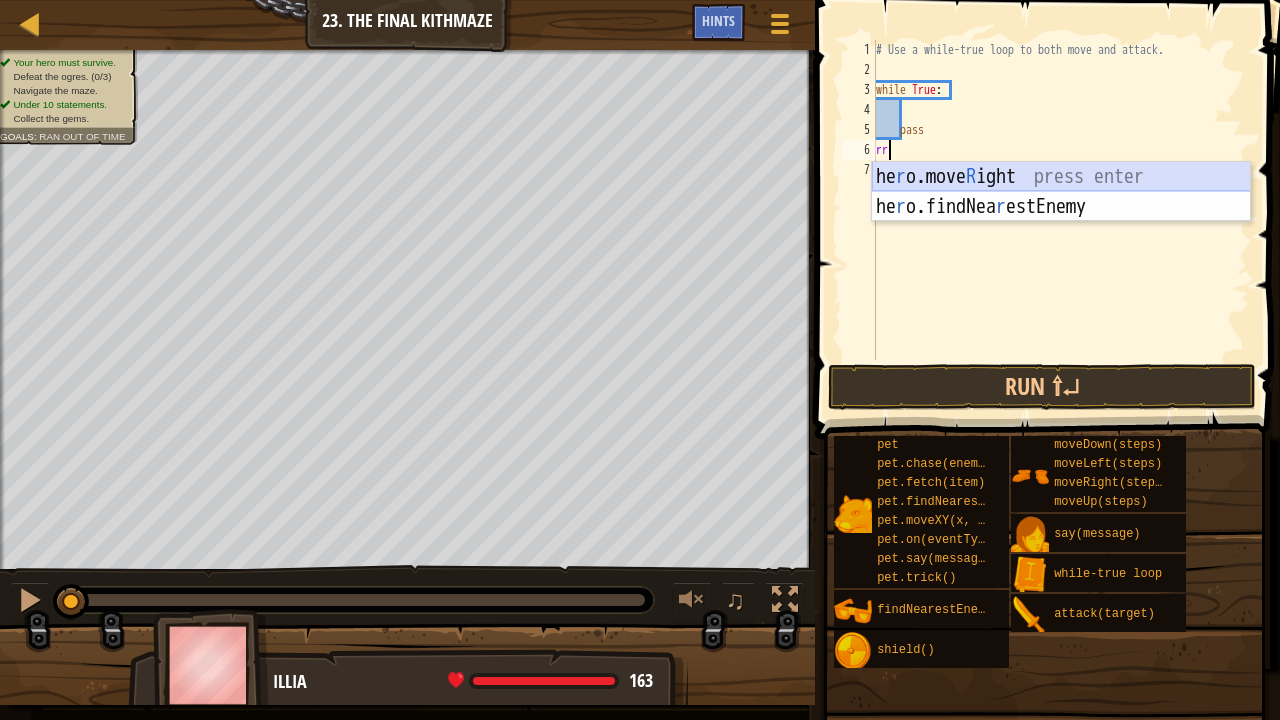 click on "he r o.move R ight press enter he r o.findNea r estEnemy press enter" at bounding box center [1061, 222] 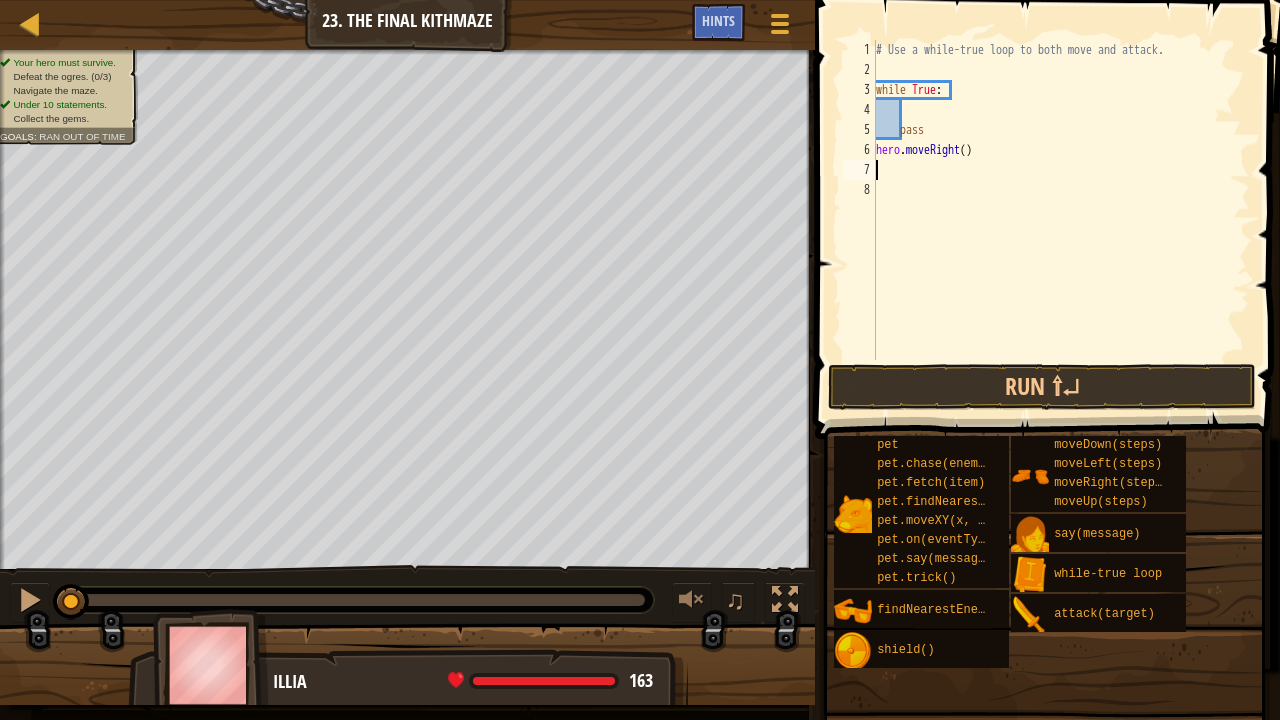 type on "f" 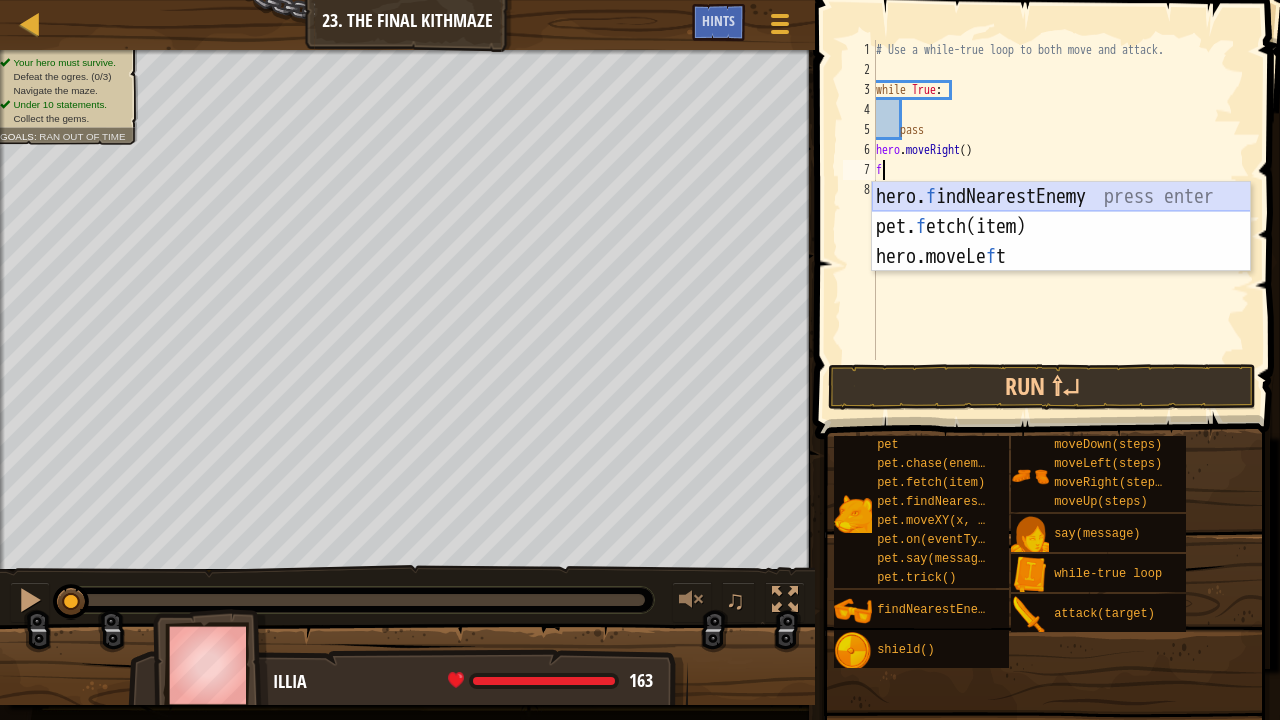 click on "hero. f indNearestEnemy press enter pet. f etch(item) press enter hero.moveLe f t press enter" at bounding box center (1061, 257) 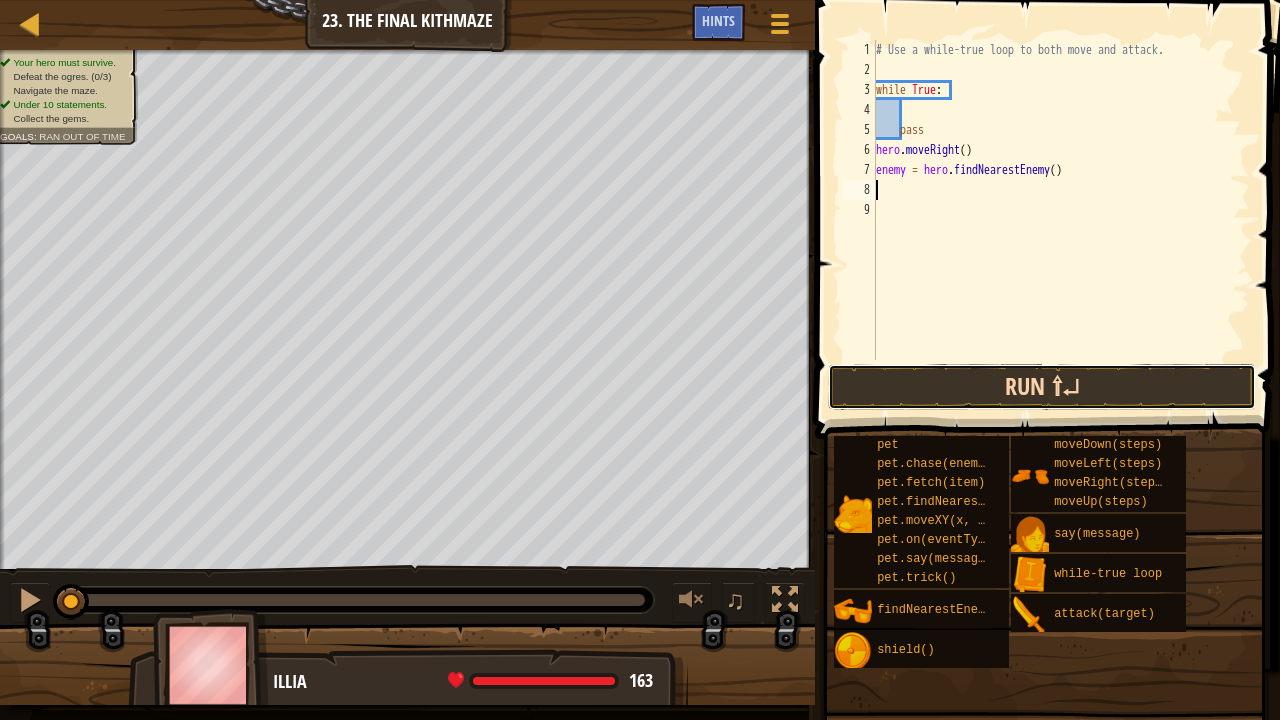 click on "Run ⇧↵" at bounding box center (1042, 387) 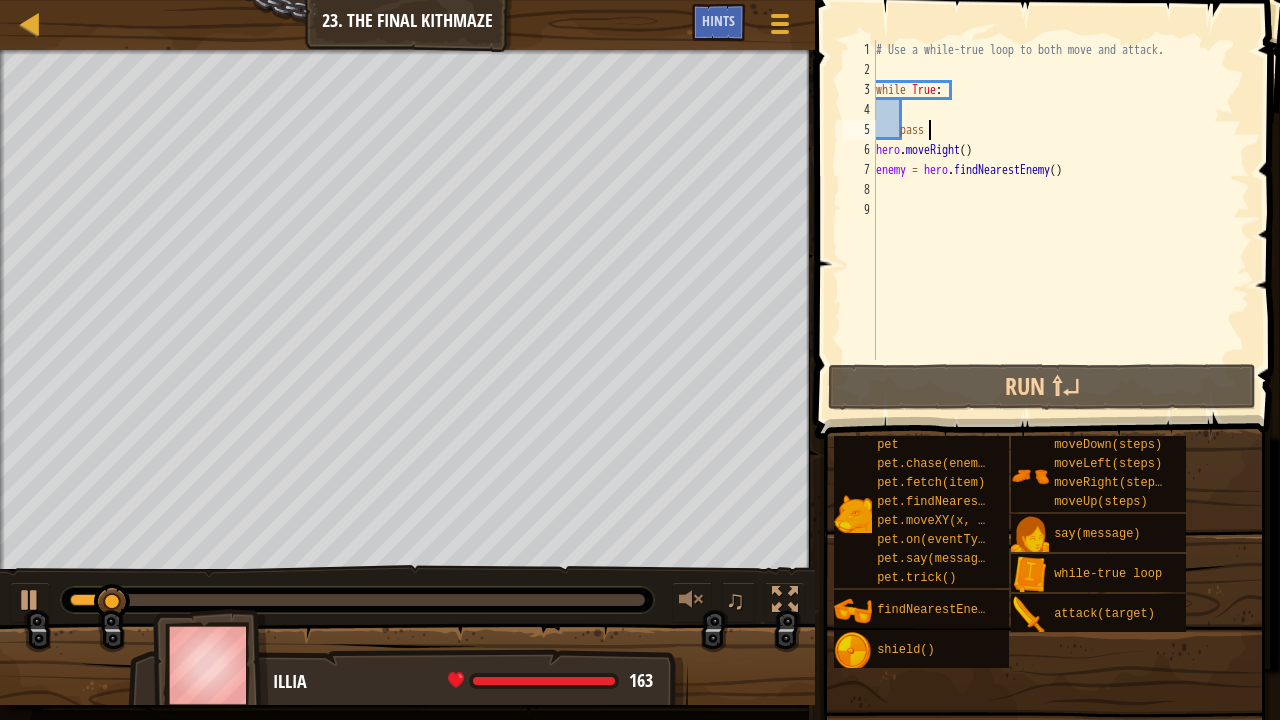 click on "# Use a while-true loop to both move and attack. while   True :           pass hero . moveRight ( ) enemy   =   hero . findNearestEnemy ( )" at bounding box center (1061, 220) 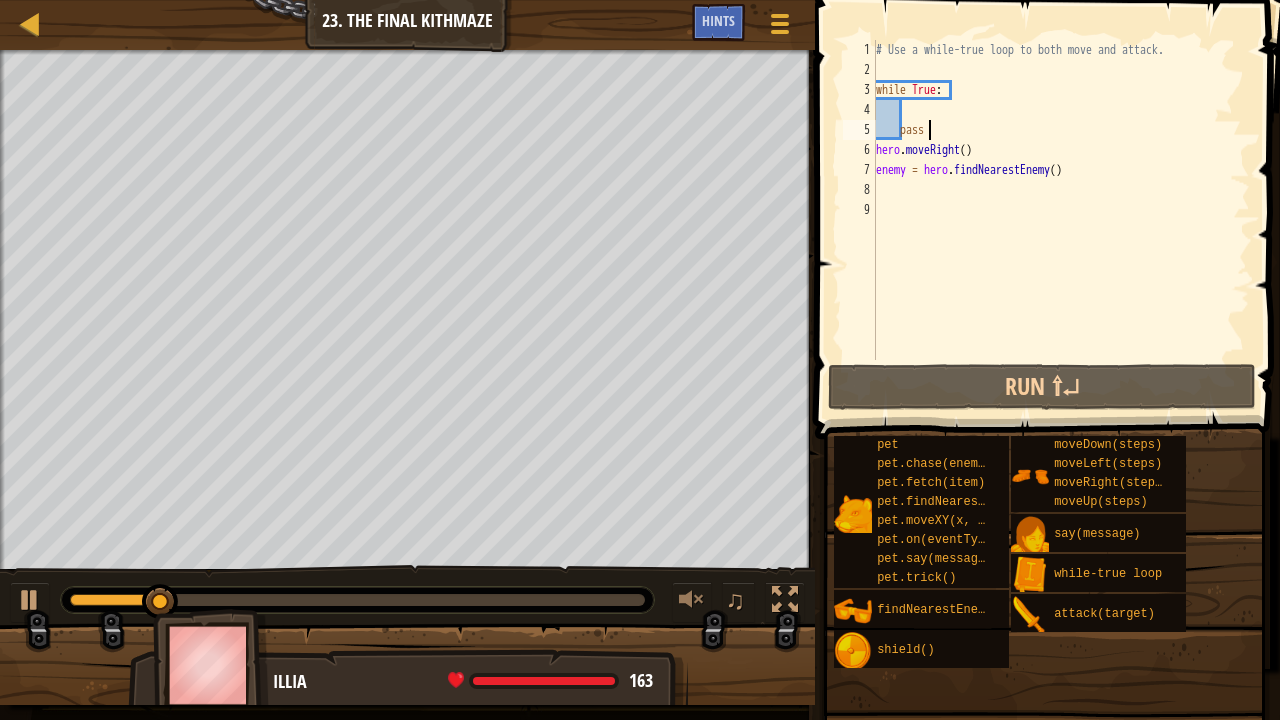click on "0:16.5 Now:	0:09.5 Max:	0:59.9" at bounding box center (357, 600) 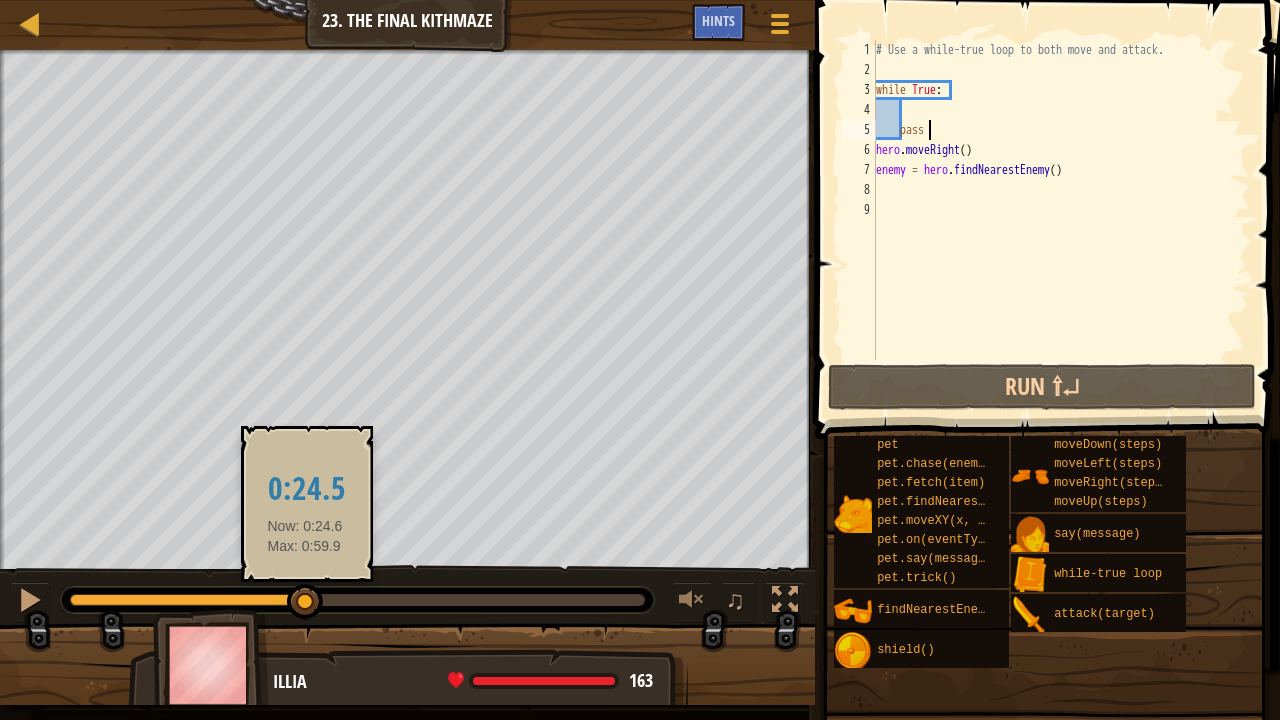 click at bounding box center (357, 600) 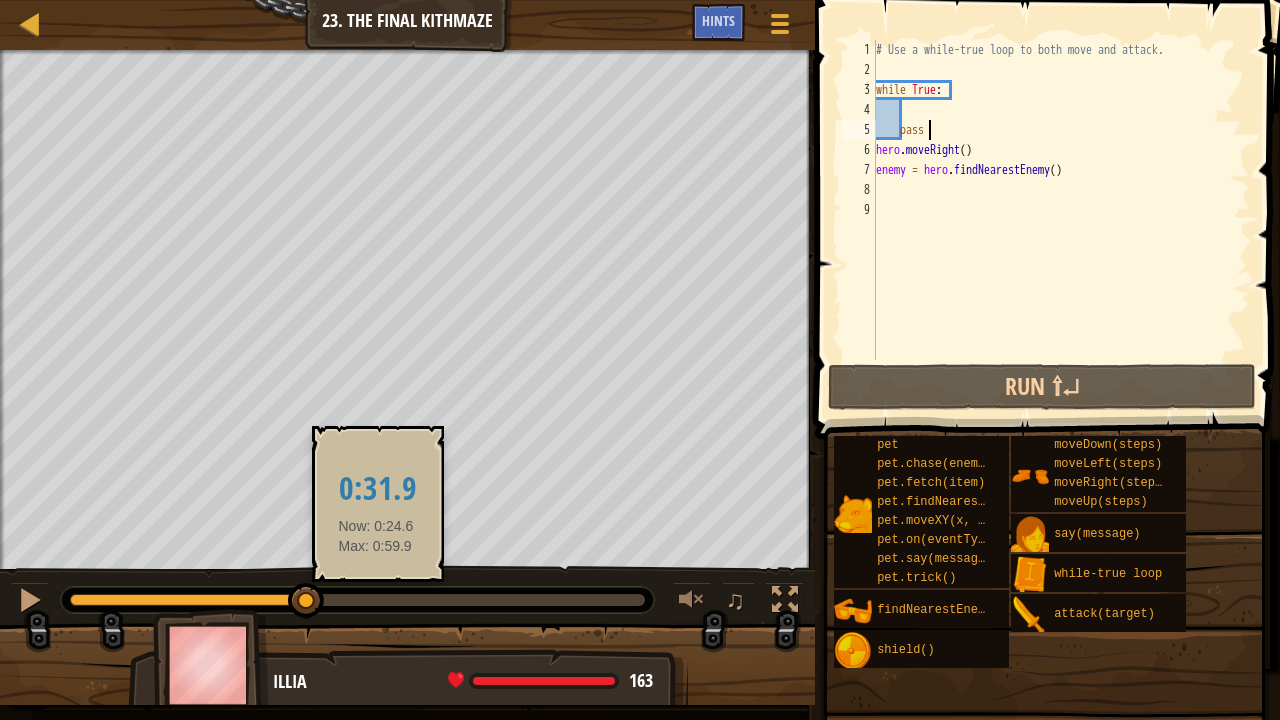 click at bounding box center (357, 600) 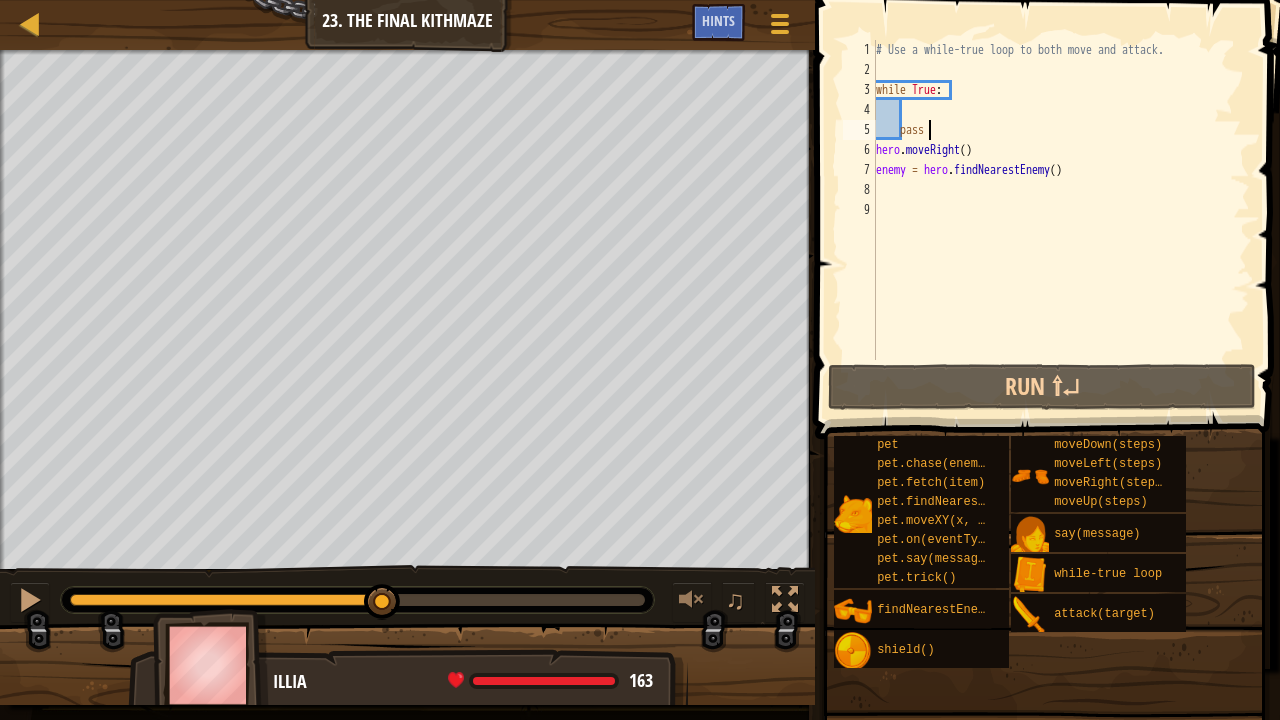 click at bounding box center (357, 600) 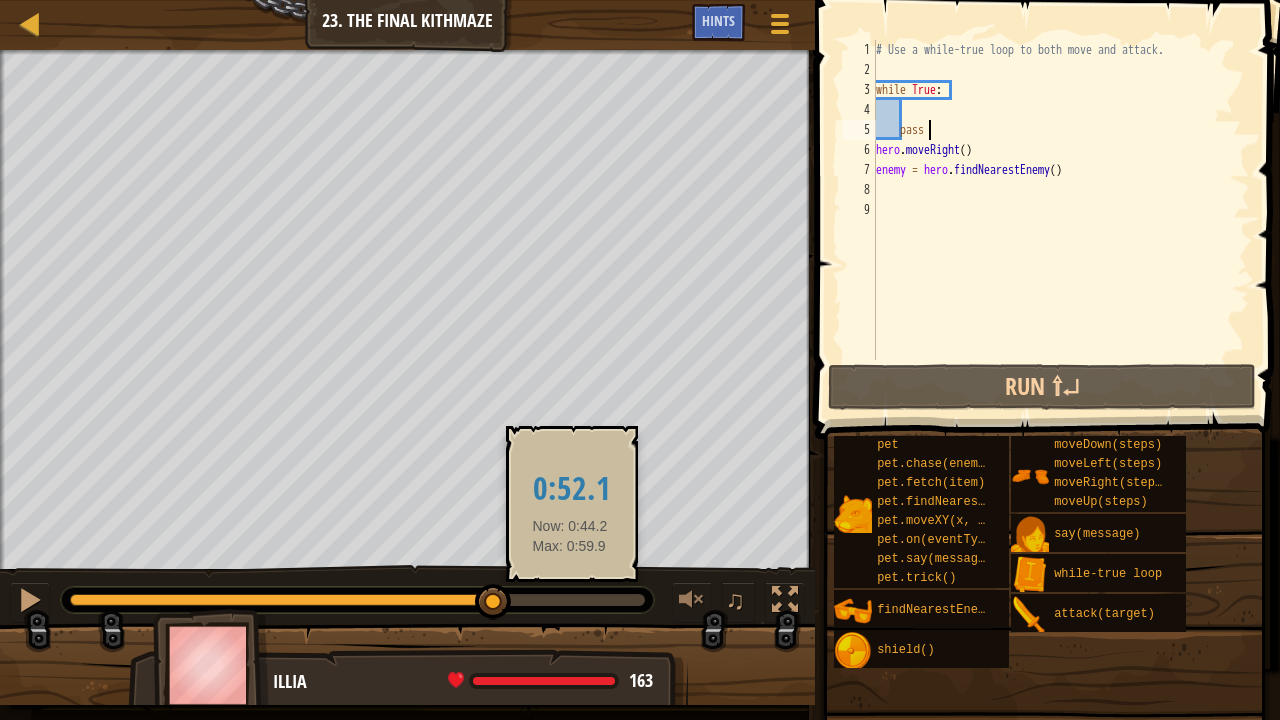 click at bounding box center [357, 600] 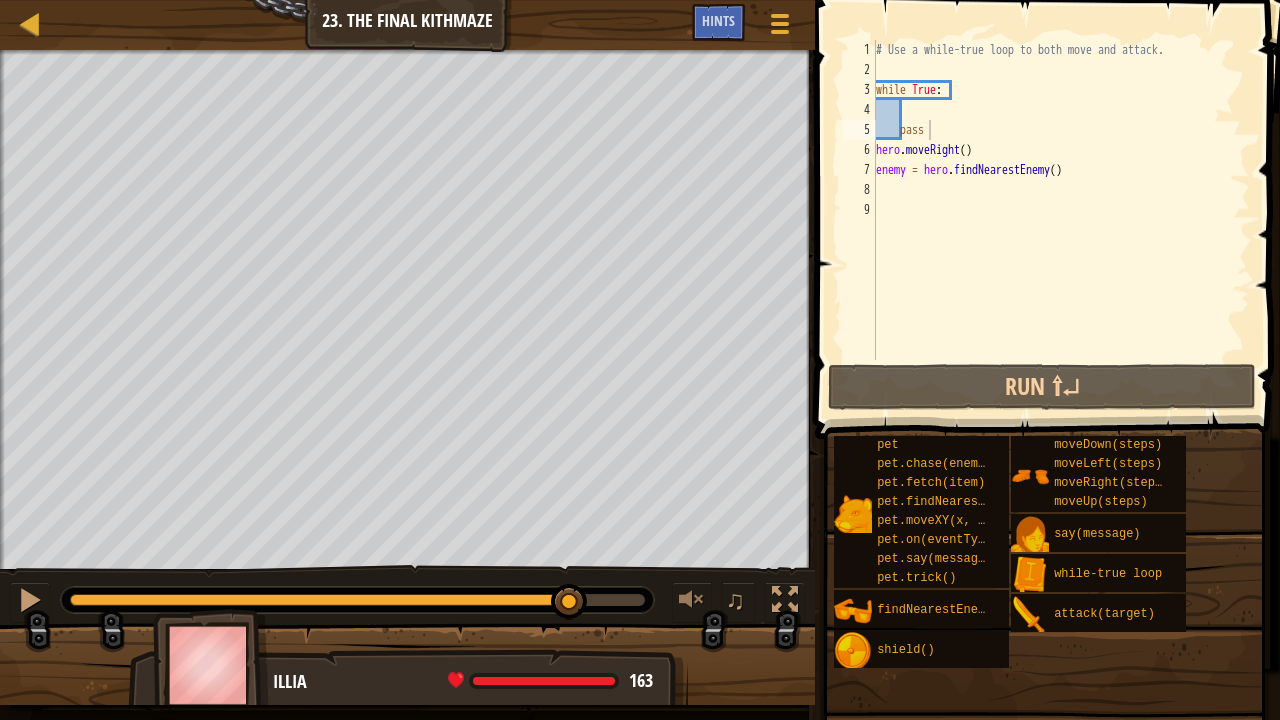 click at bounding box center (357, 600) 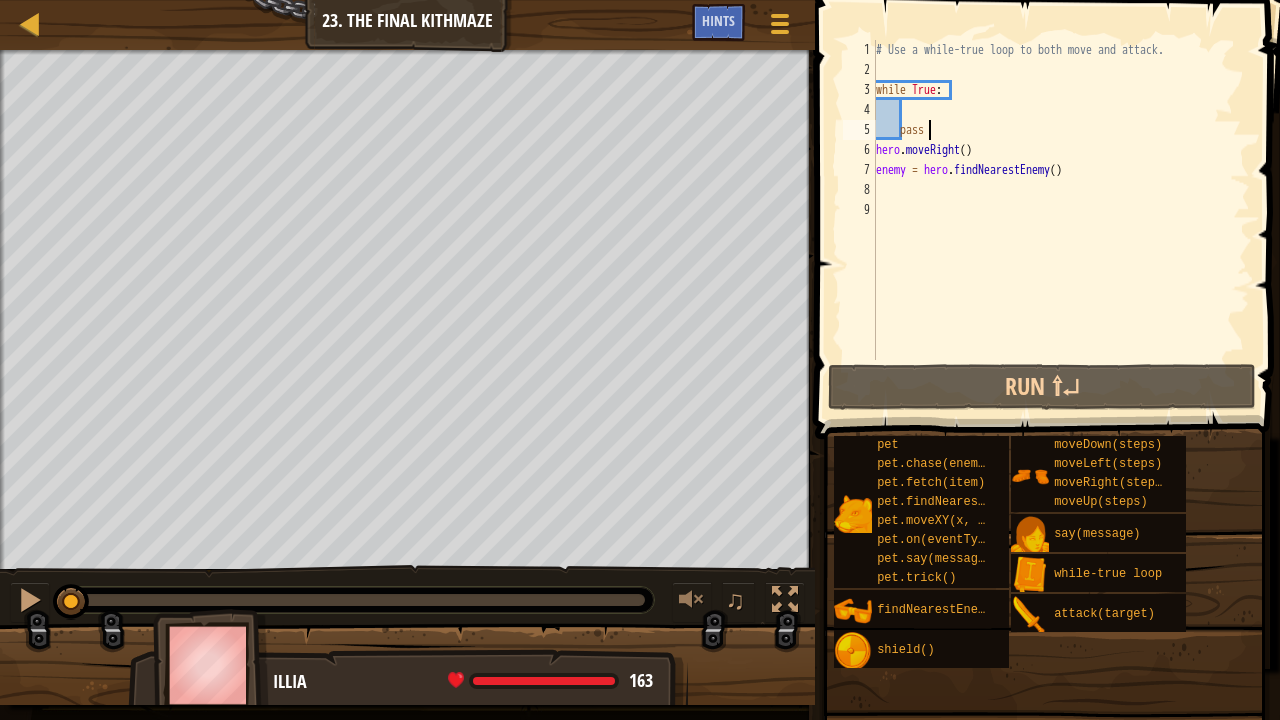 drag, startPoint x: 634, startPoint y: 602, endPoint x: 2, endPoint y: 607, distance: 632.0198 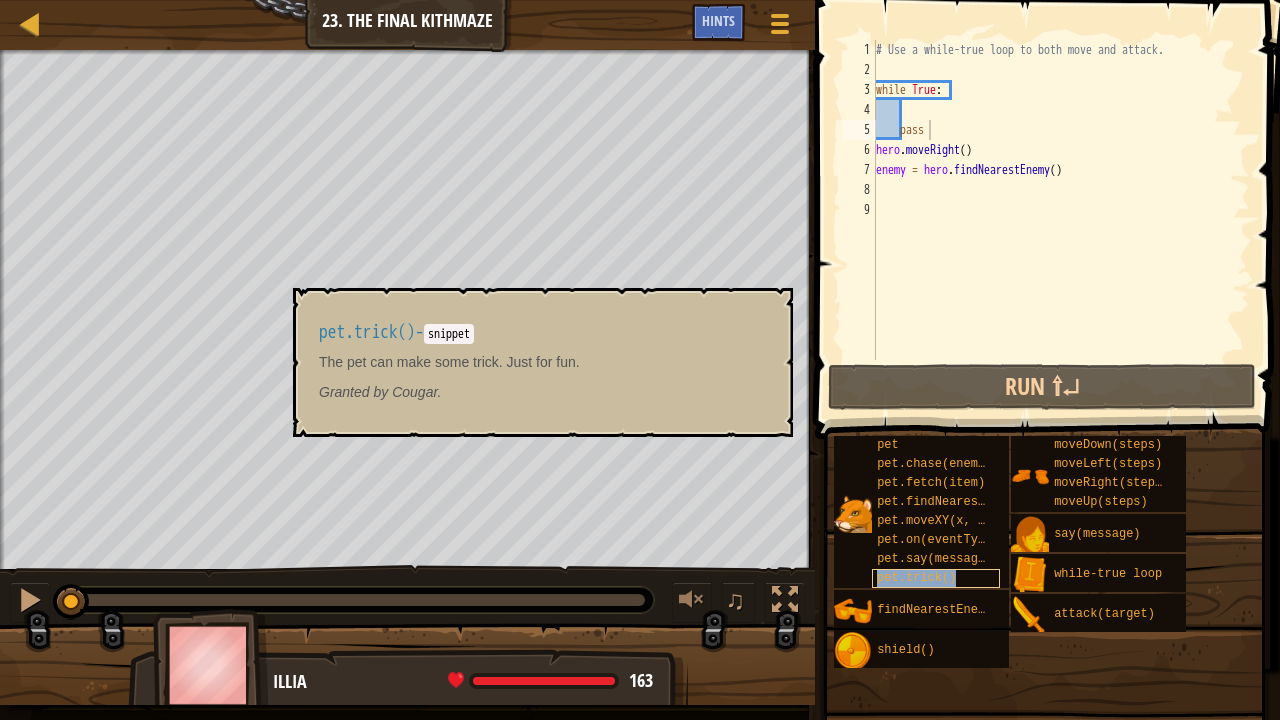 click on "pet.trick()" at bounding box center [916, 578] 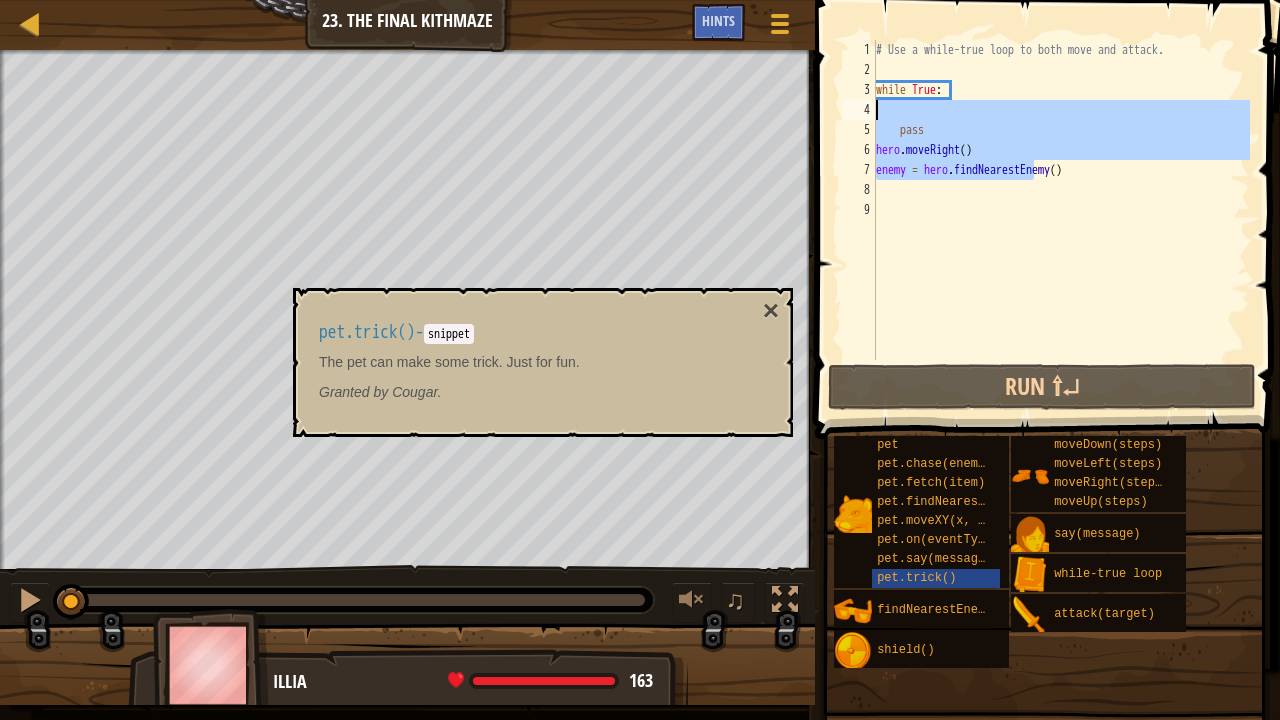 drag, startPoint x: 1036, startPoint y: 176, endPoint x: 848, endPoint y: 120, distance: 196.1632 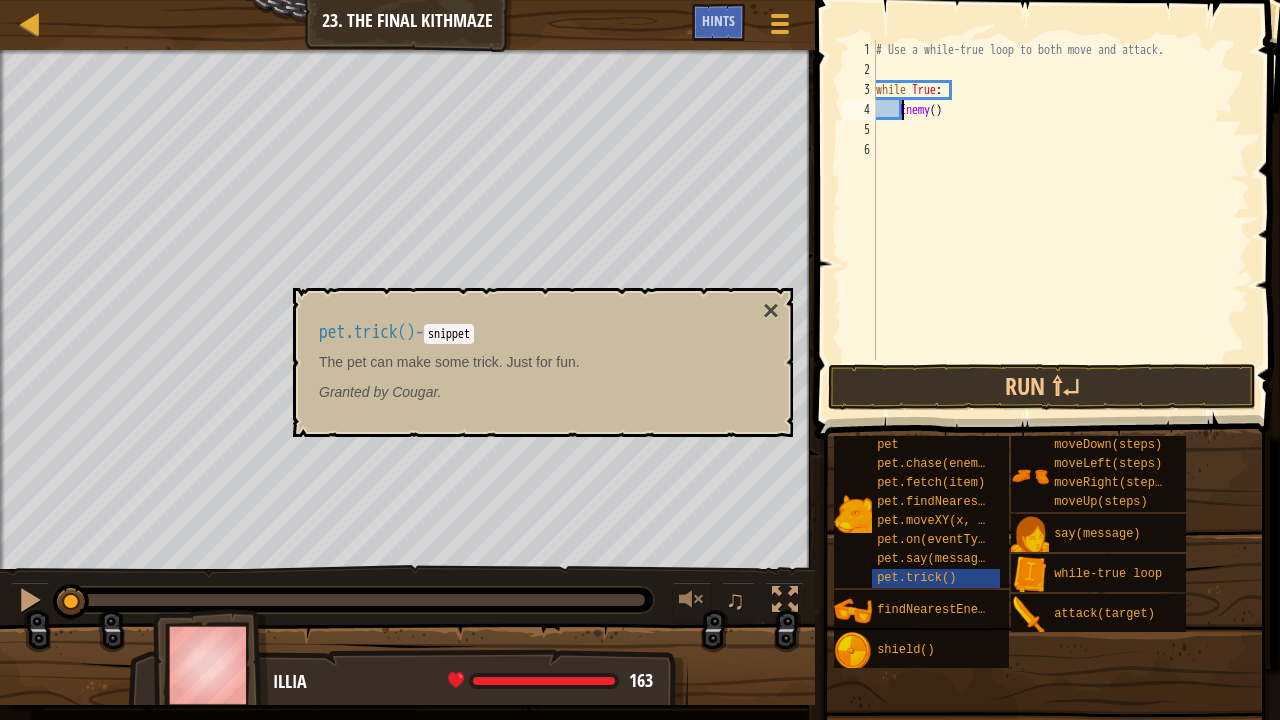 scroll, scrollTop: 9, scrollLeft: 2, axis: both 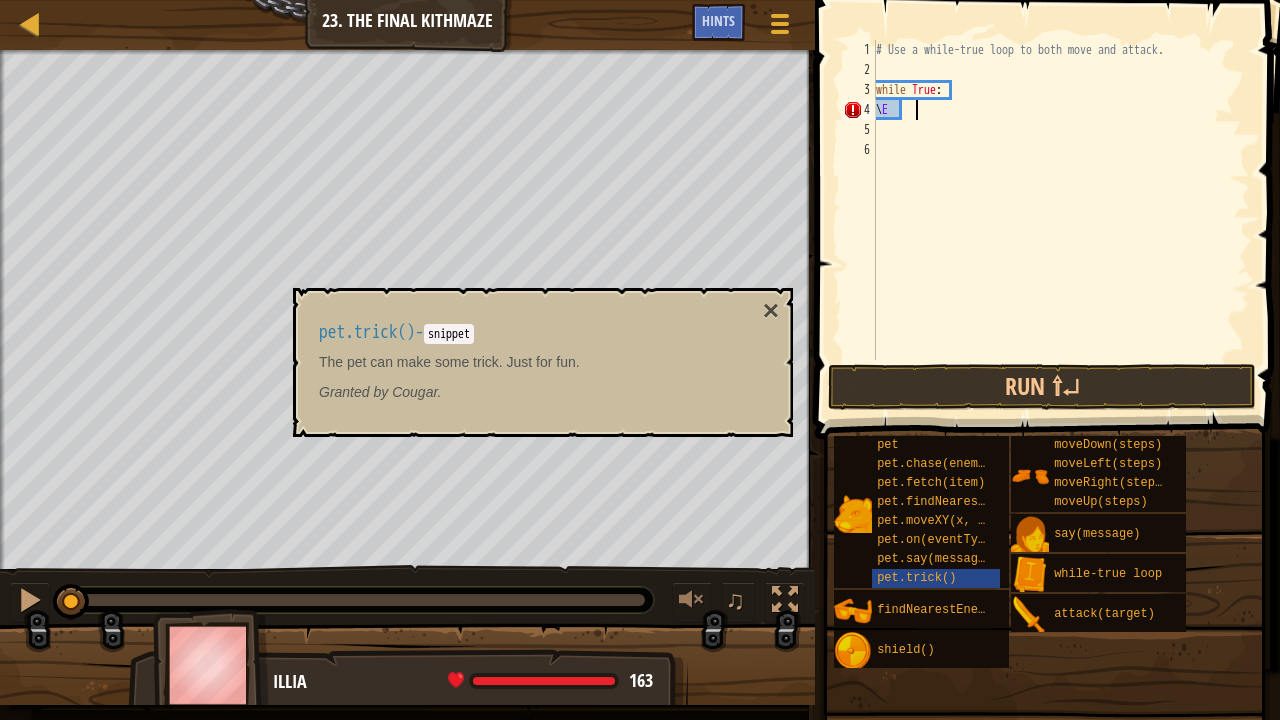 type on "\" 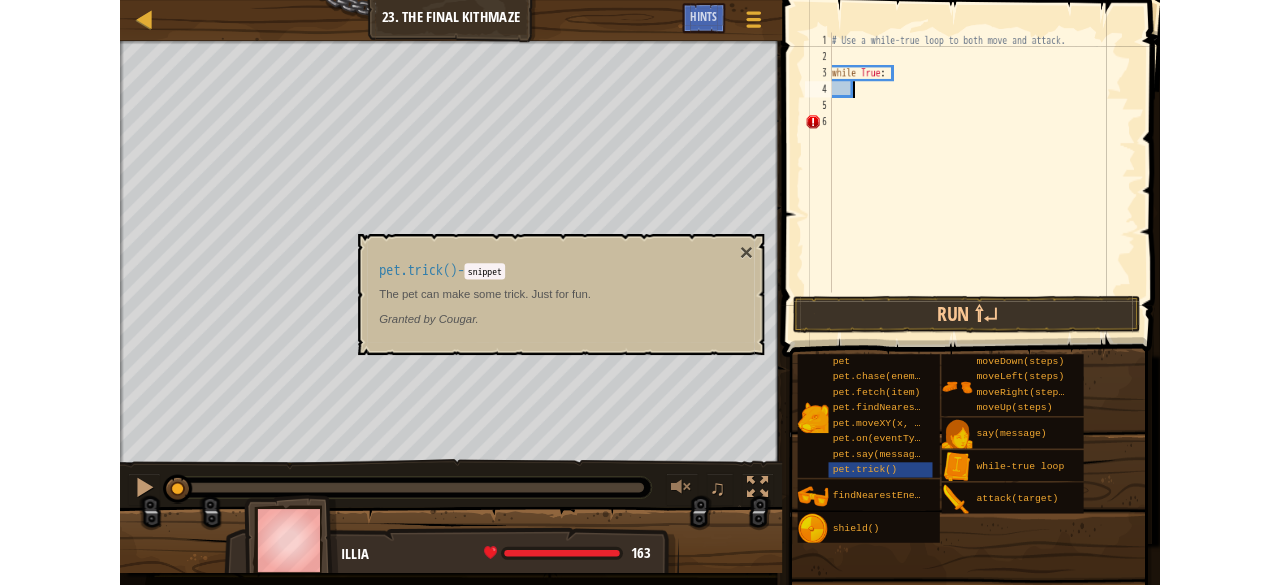 scroll, scrollTop: 9, scrollLeft: 0, axis: vertical 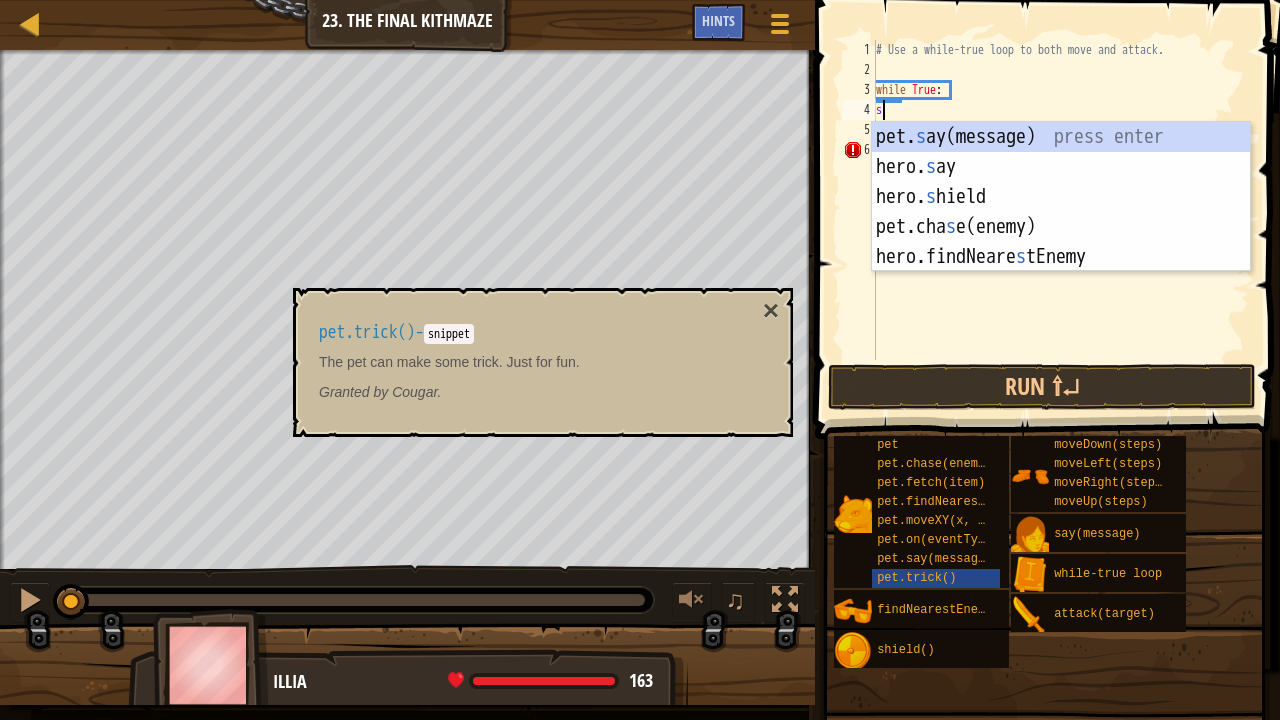 type on "s" 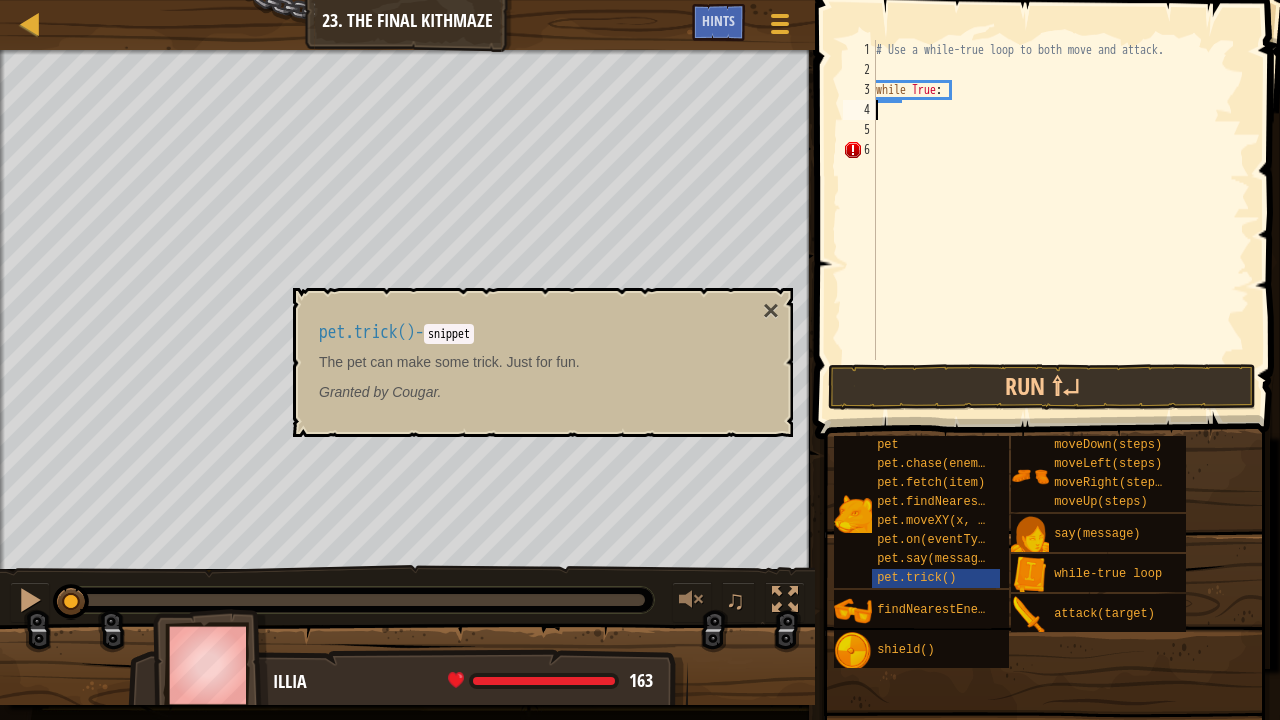 type on "t" 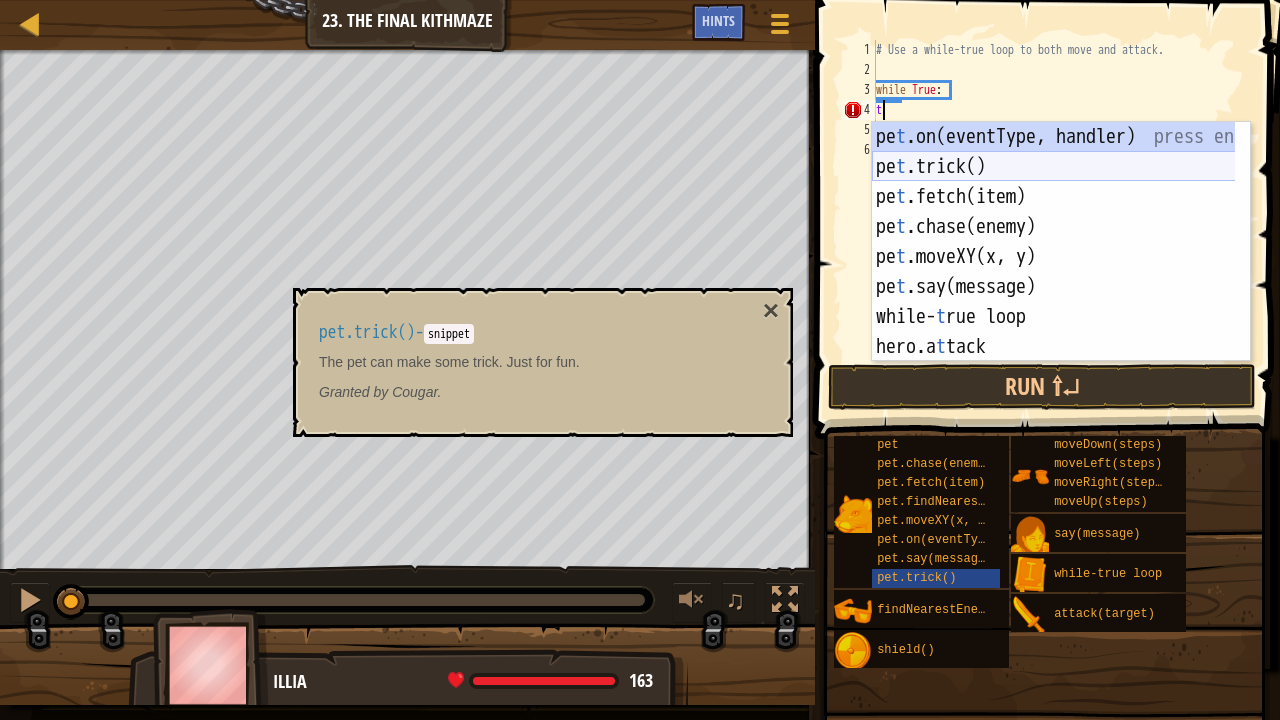 click on "pet .on(eventType, handler) press enter pet .trick() press enter pet .fetch(item) press enter pet .chase(enemy) press enter pet .moveXY(x, y) press enter pet .say(message) press enter while- t rue loop press enter hero.a t tack press enter hero.moveLef t press enter" at bounding box center [1054, 272] 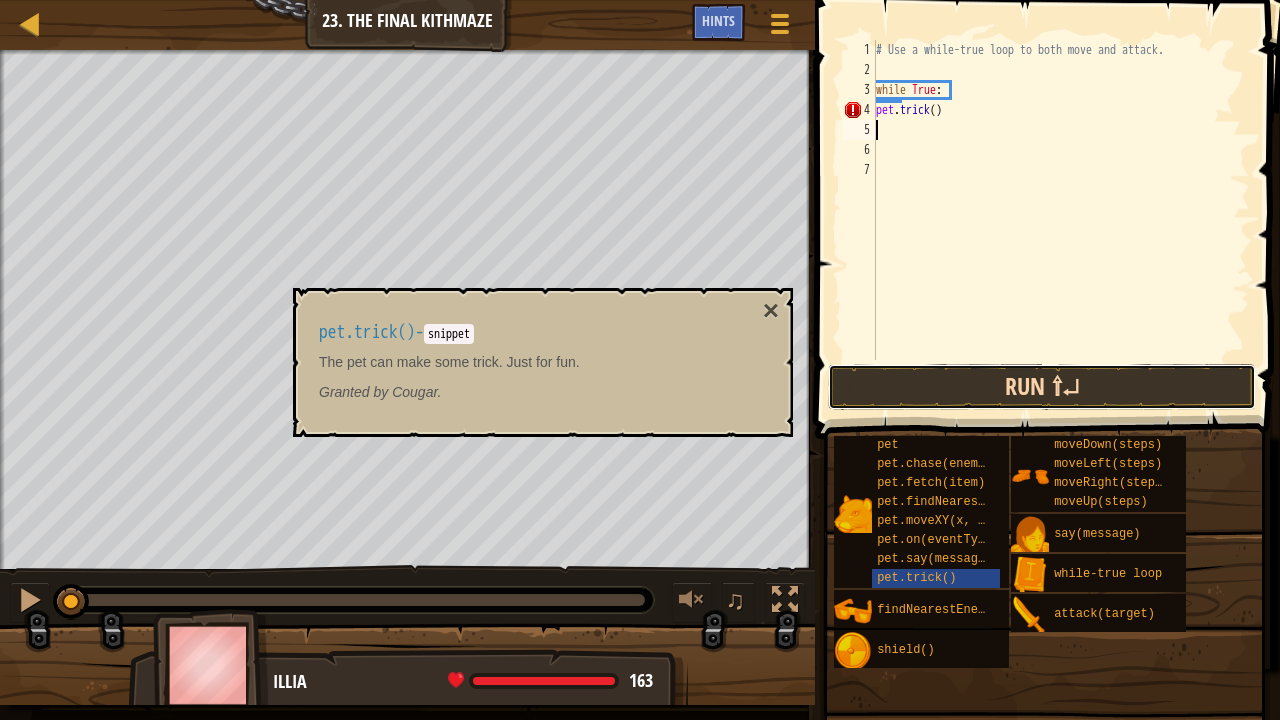 click on "Run ⇧↵" at bounding box center [1042, 387] 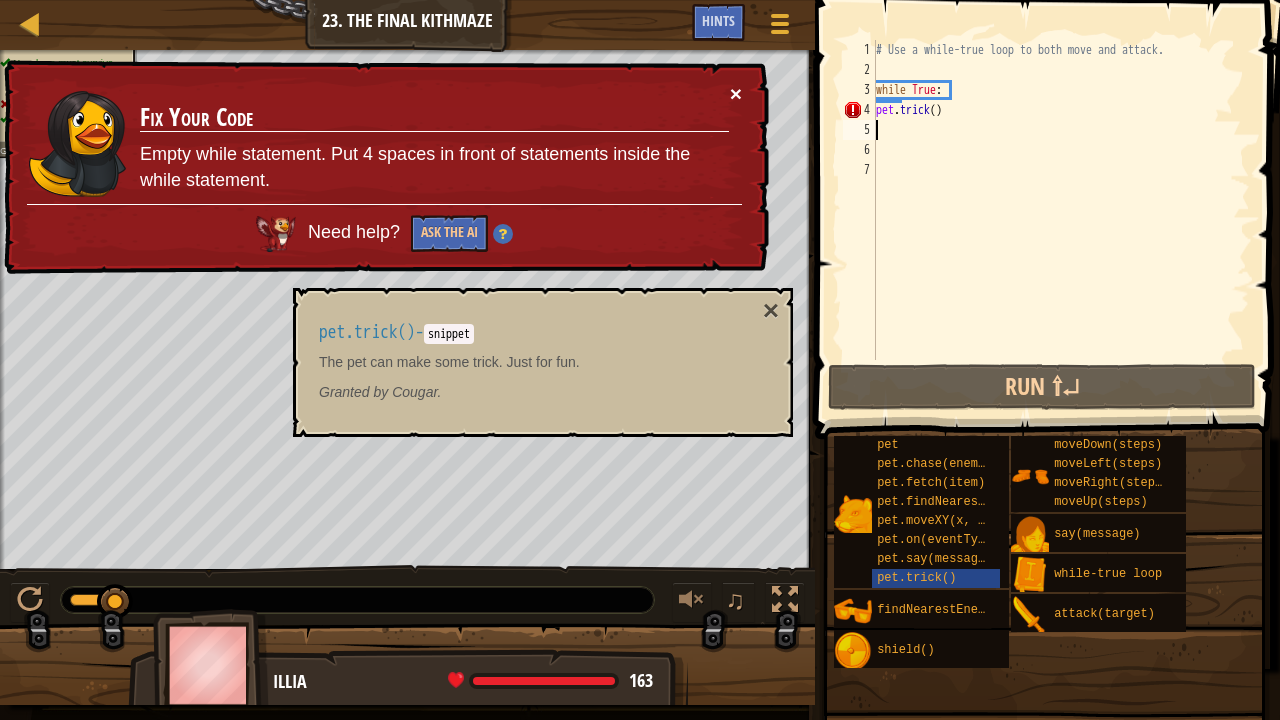 click on "×" at bounding box center [736, 93] 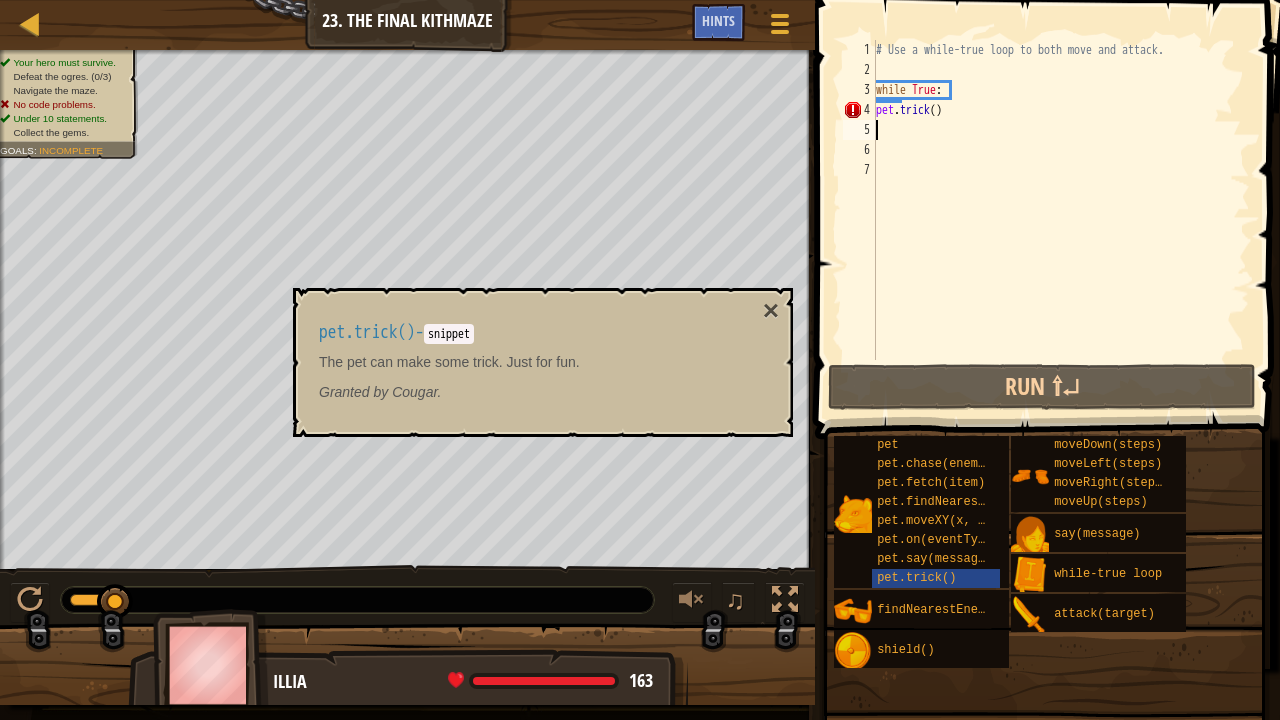 click on "# Use a while-true loop to both move and attack. while   True : pet . trick ( )" at bounding box center (1061, 220) 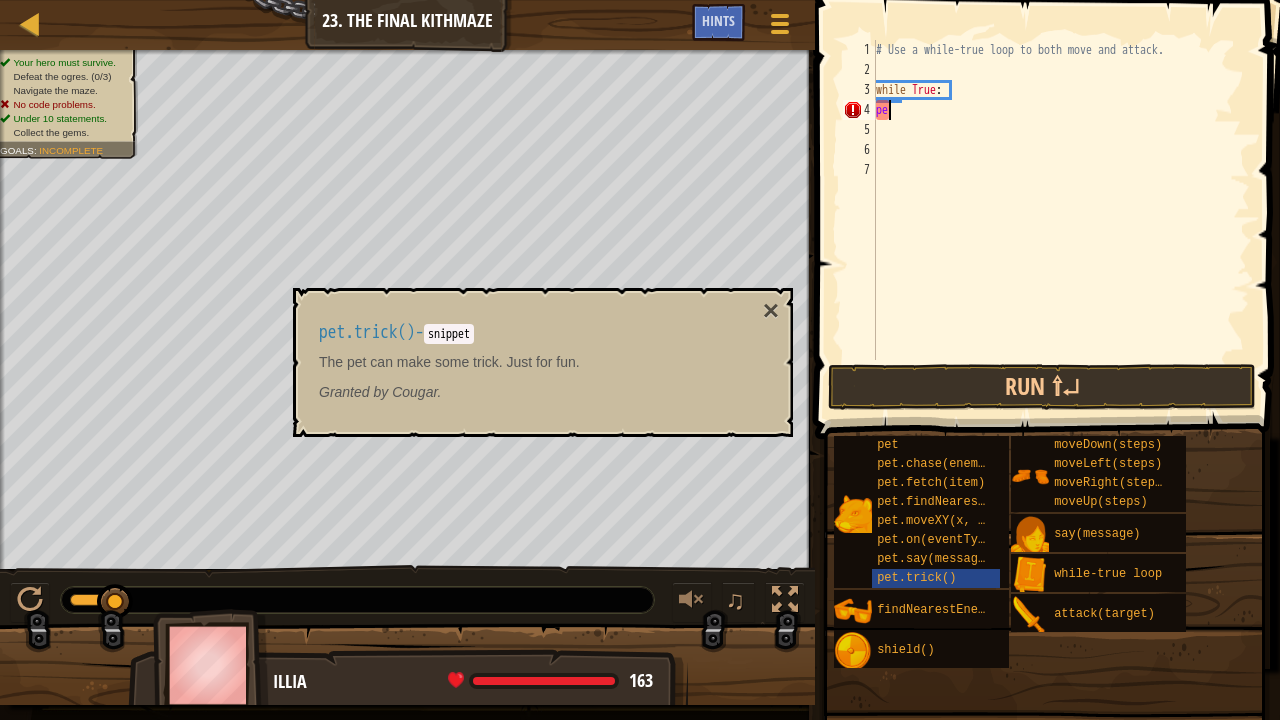 type on "p" 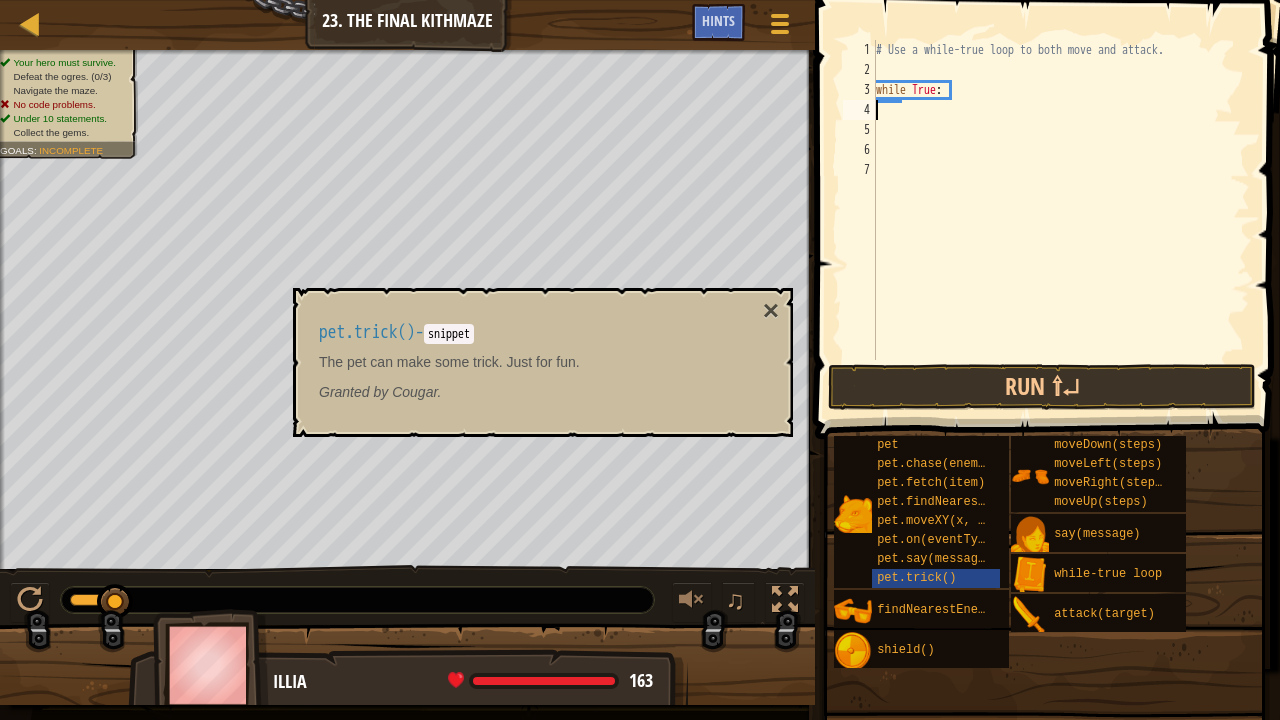 type on "p" 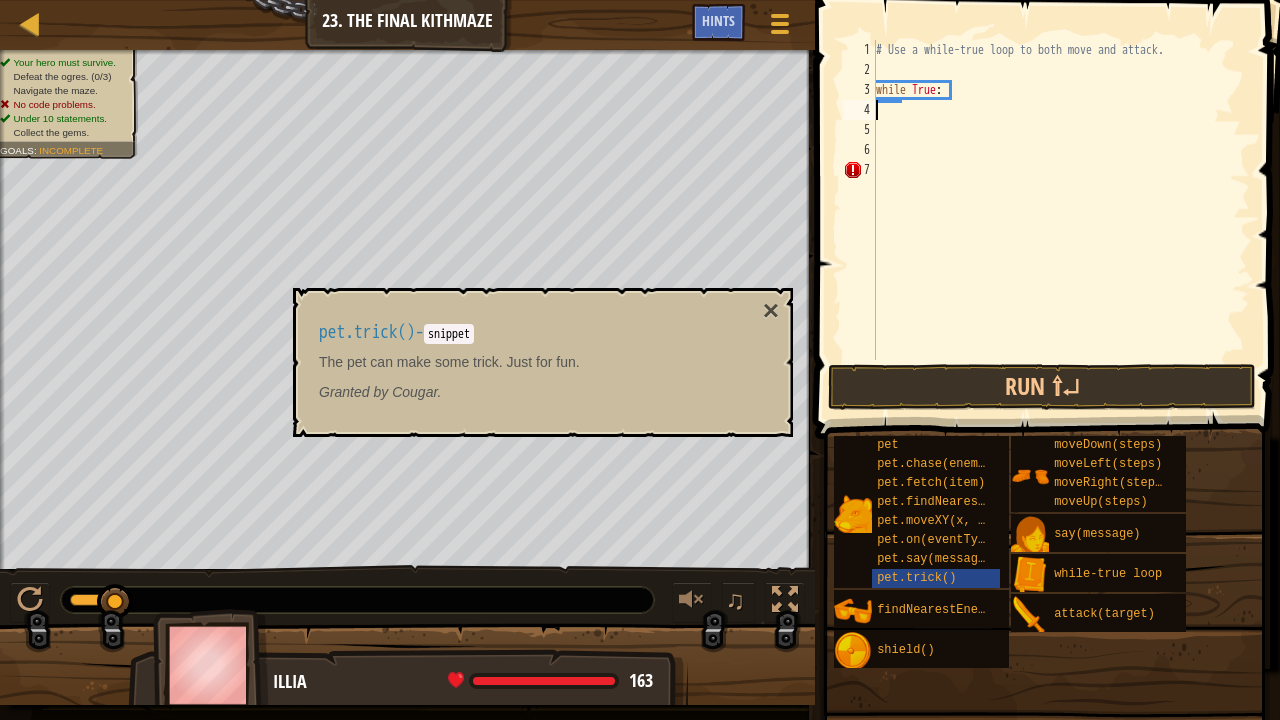 type on "f" 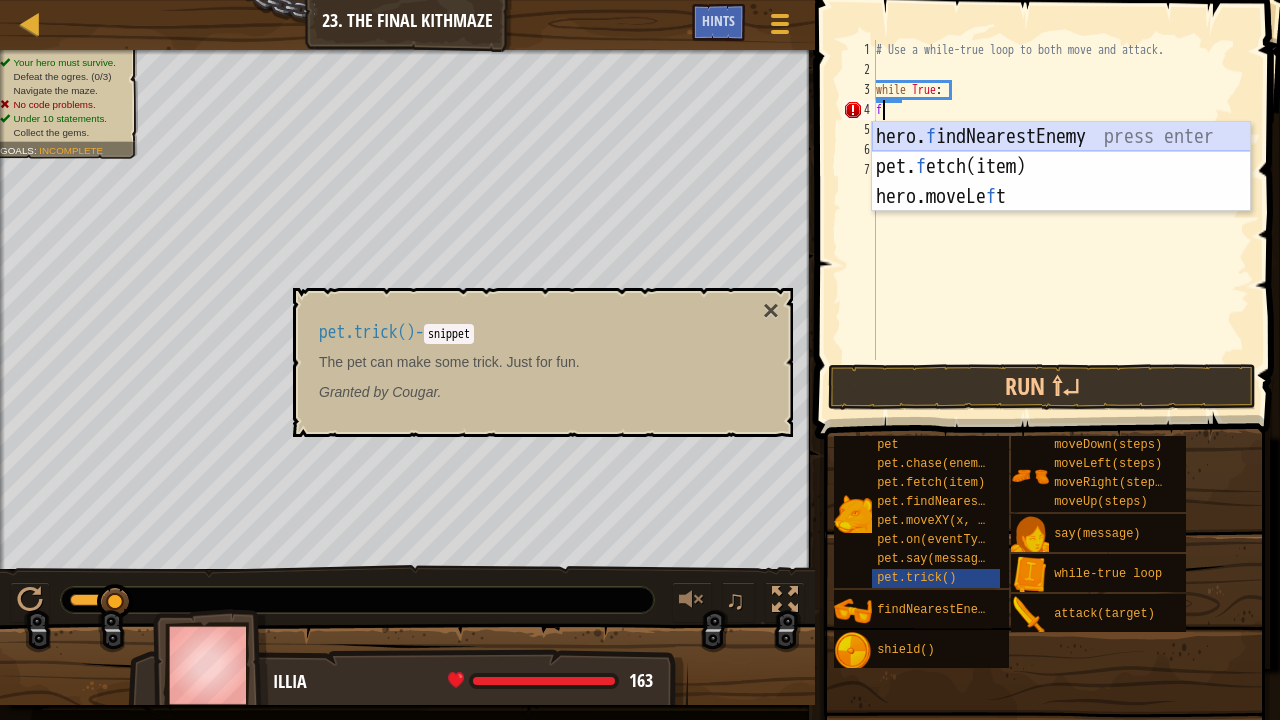 click on "hero. f indNearestEnemy press enter pet. f etch(item) press enter hero.moveLe f t press enter" at bounding box center [1061, 197] 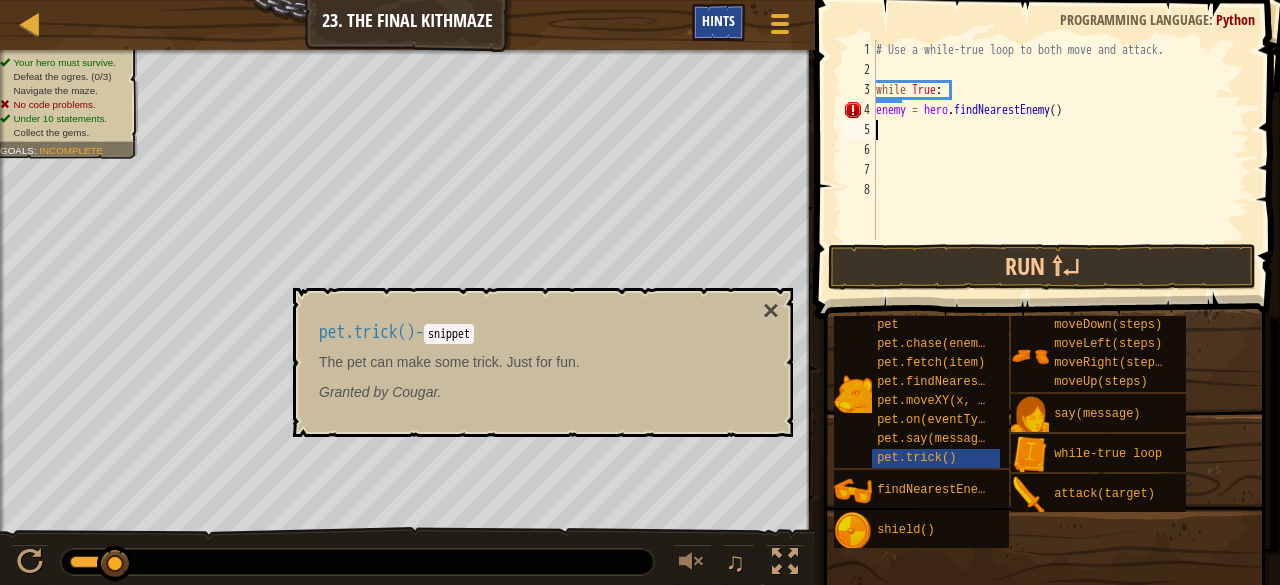 click on "Hints" at bounding box center (718, 20) 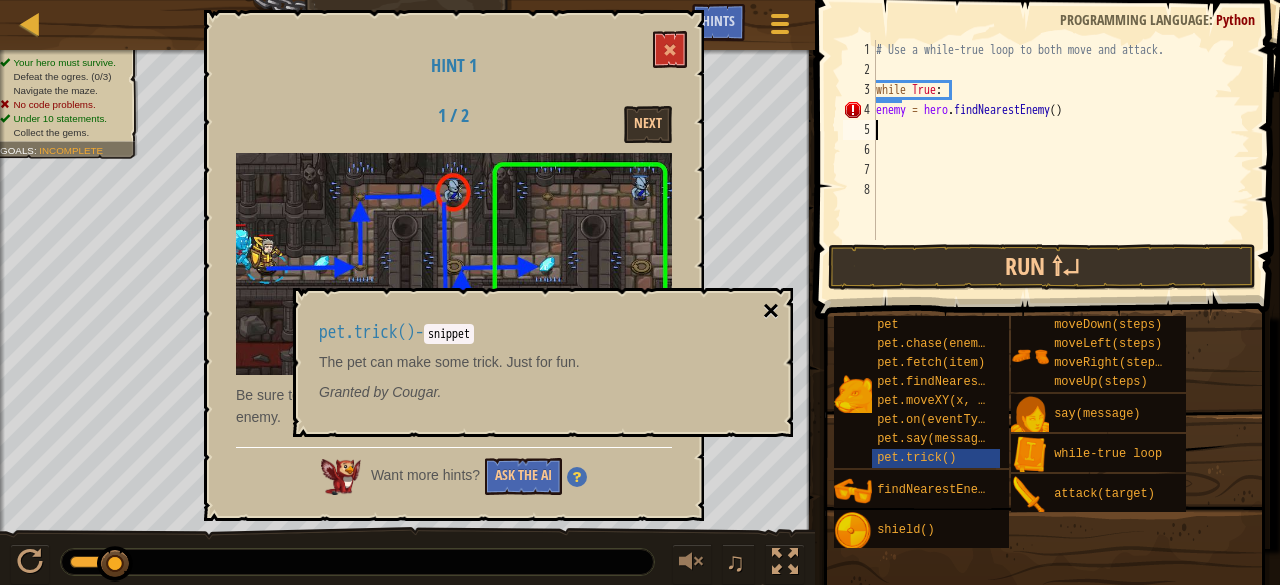 click on "×" at bounding box center [771, 311] 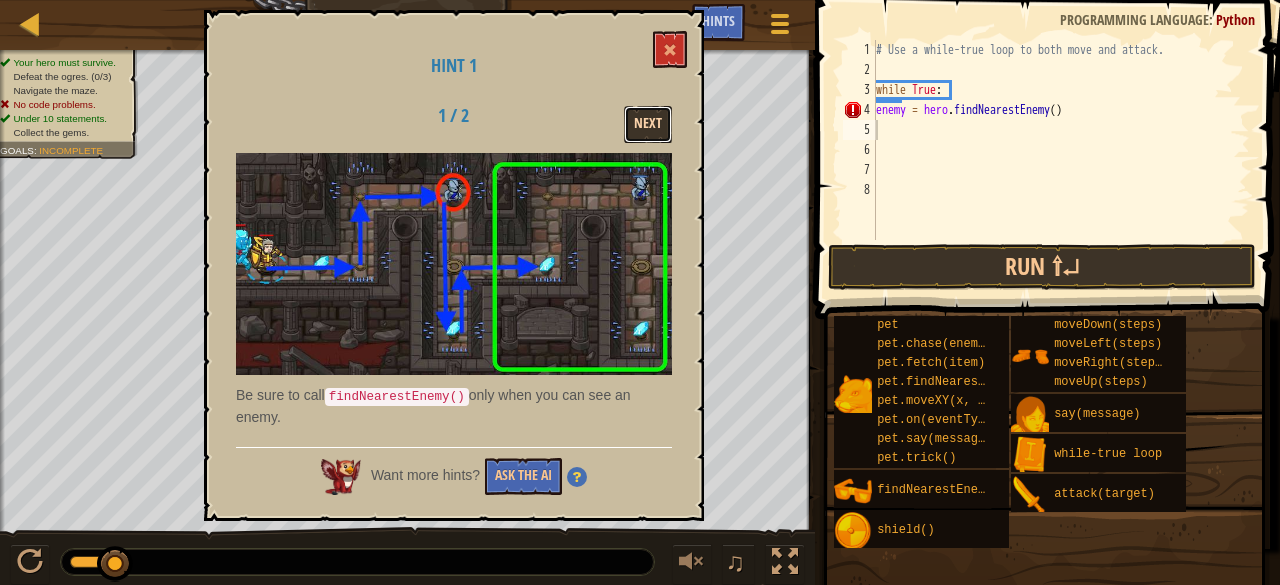 click on "Next" at bounding box center (648, 124) 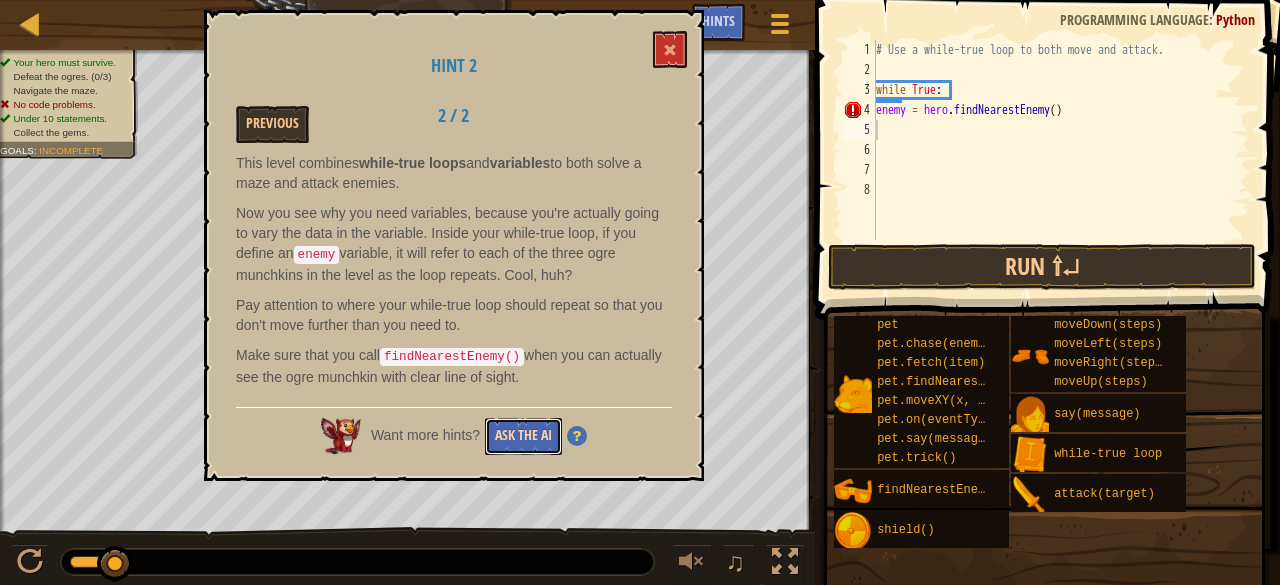 click on "Ask the AI" at bounding box center (523, 436) 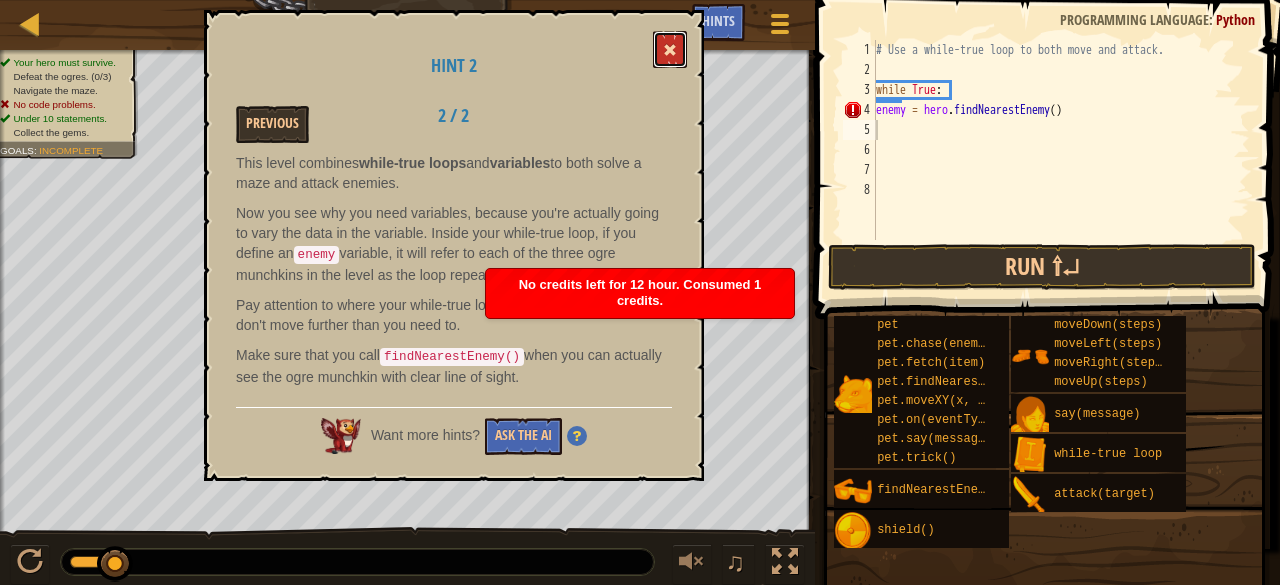 click at bounding box center [670, 49] 